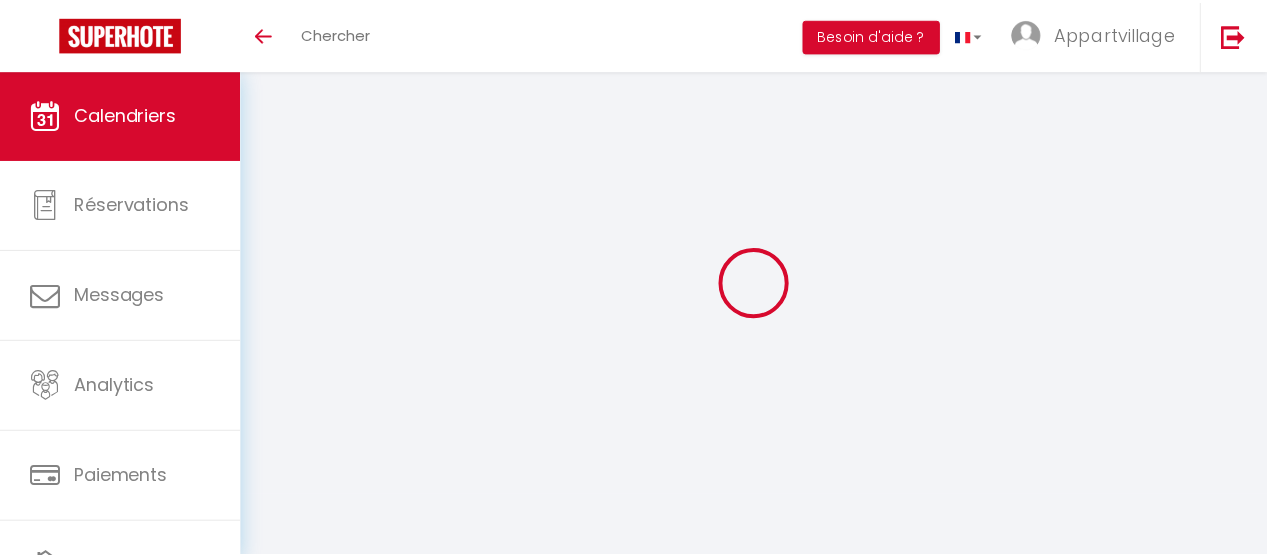 scroll, scrollTop: 0, scrollLeft: 0, axis: both 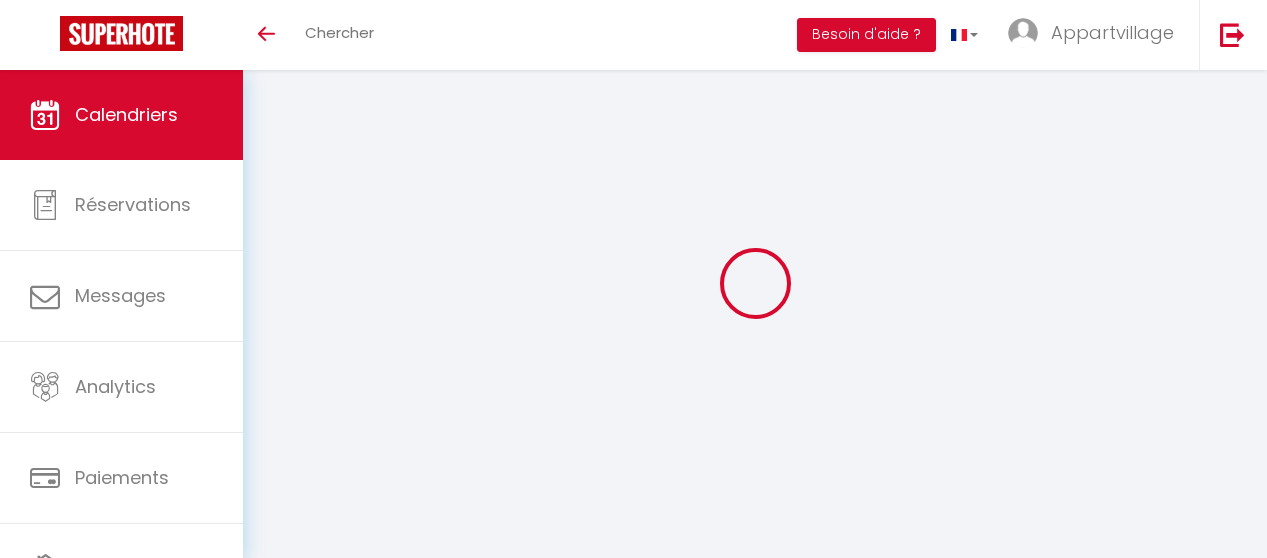 select 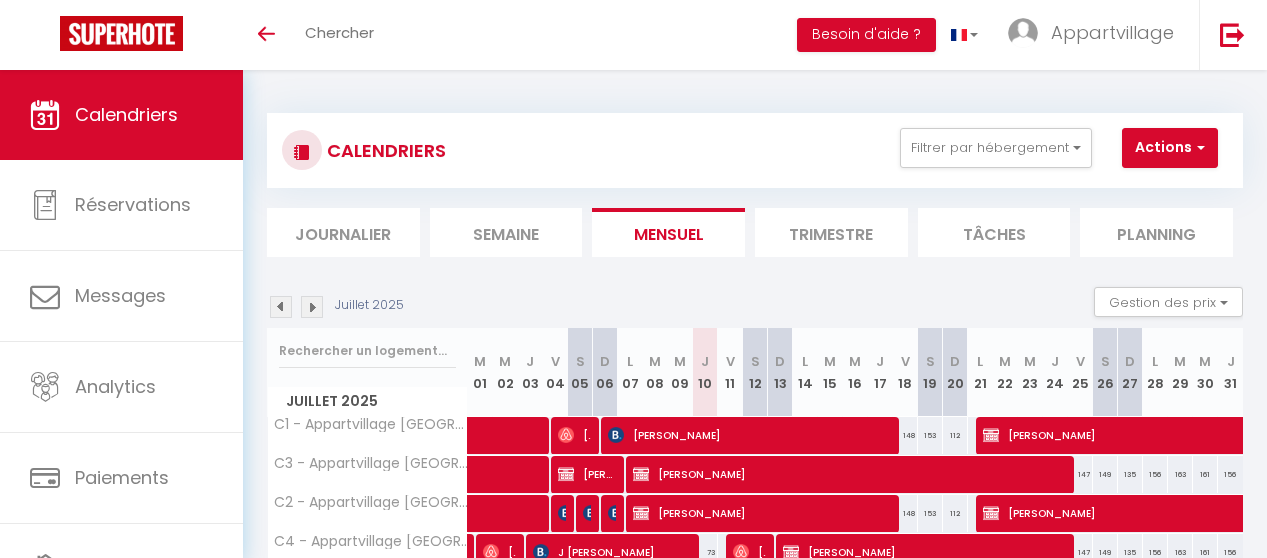 scroll, scrollTop: 392, scrollLeft: 0, axis: vertical 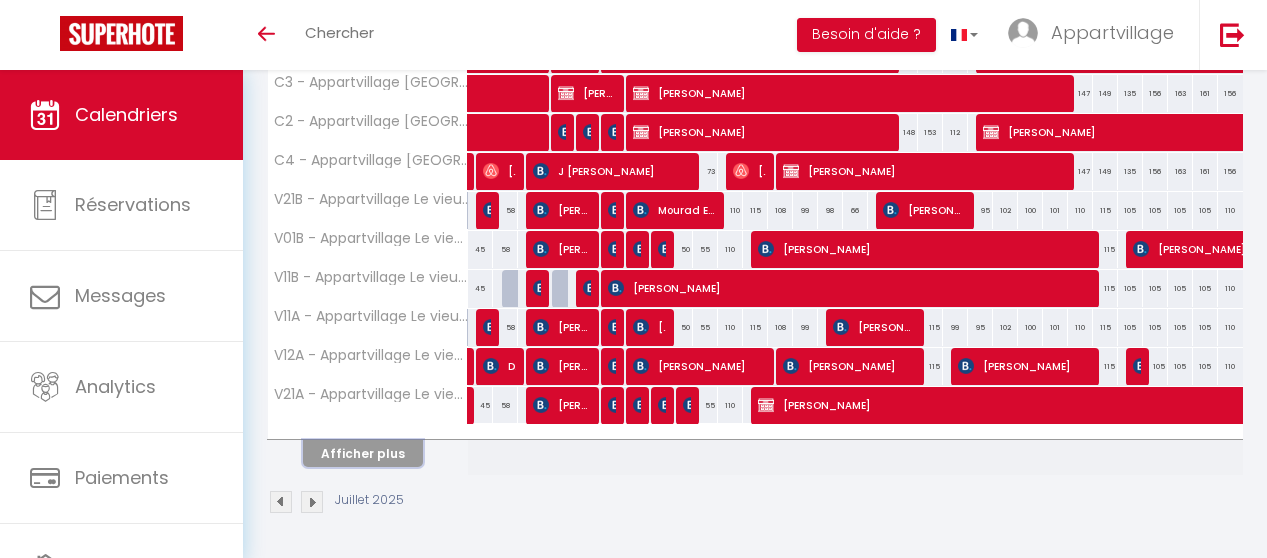 click on "Afficher plus" at bounding box center (363, 453) 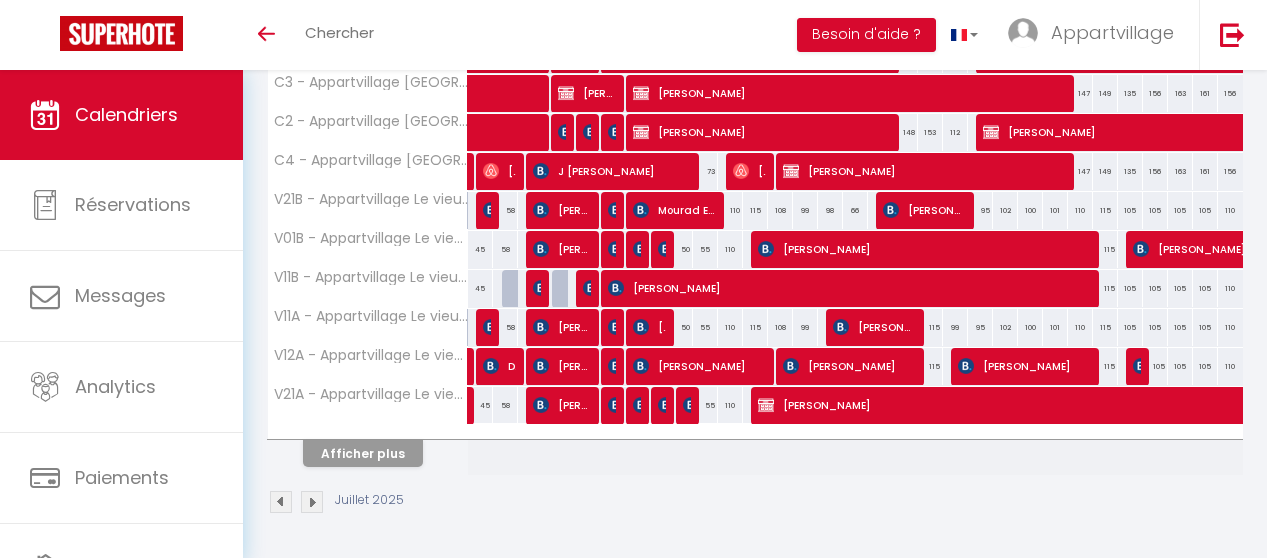 select 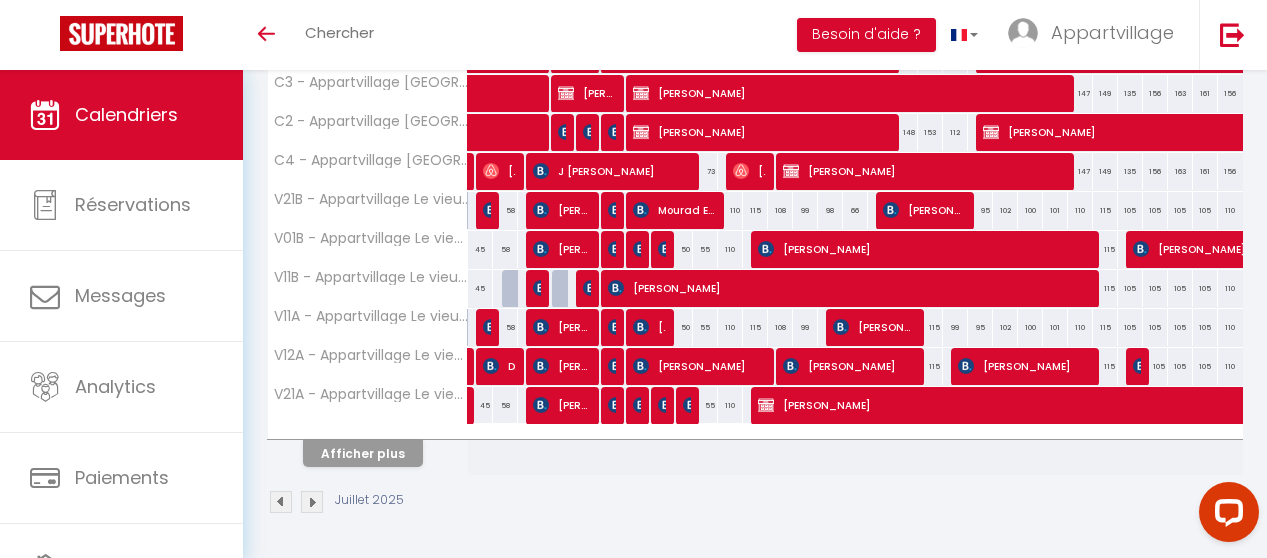 scroll, scrollTop: 0, scrollLeft: 0, axis: both 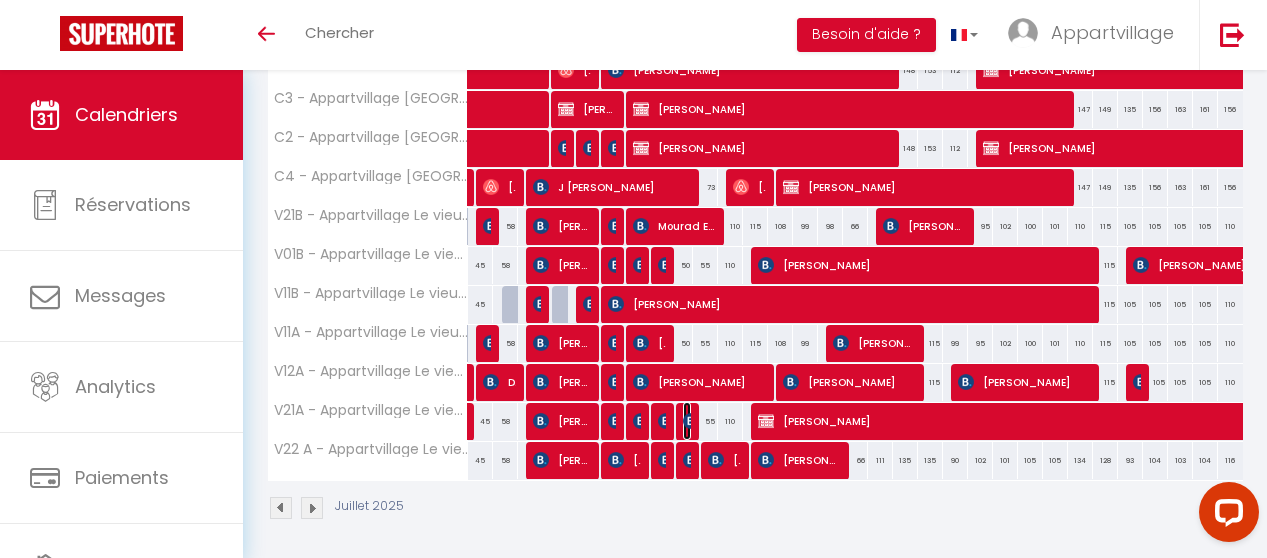 click at bounding box center [691, 421] 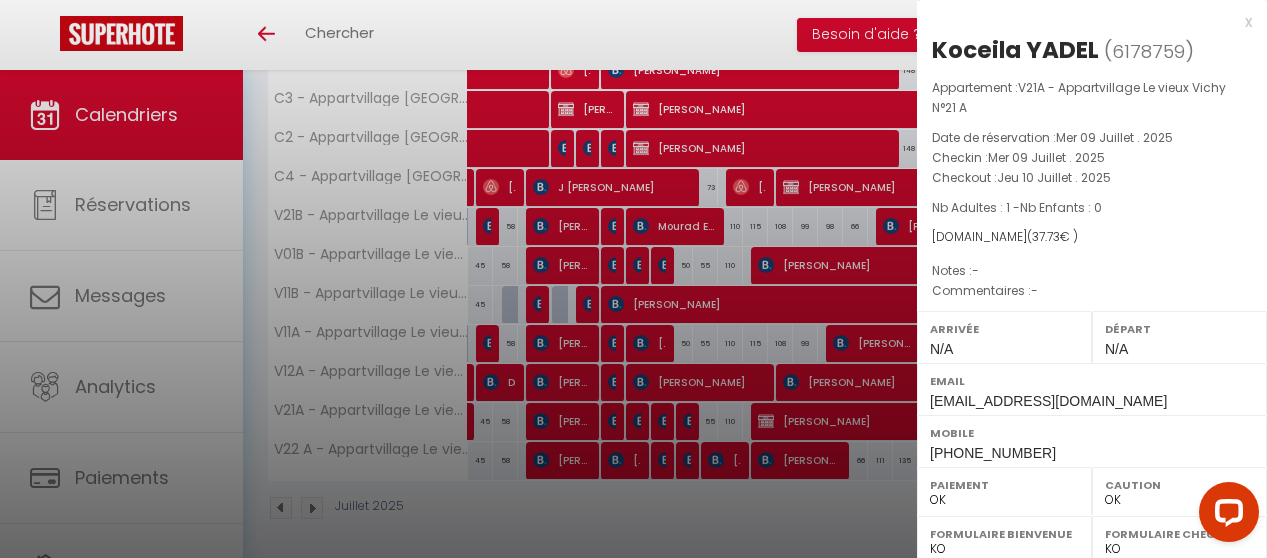 click on "x" at bounding box center [1084, 22] 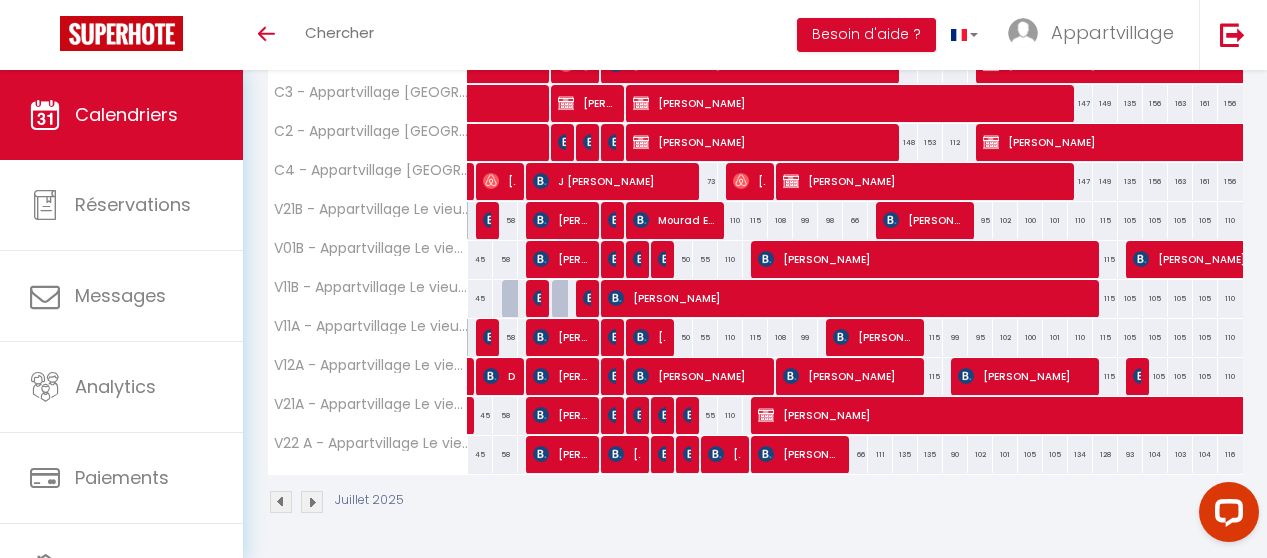 scroll, scrollTop: 382, scrollLeft: 0, axis: vertical 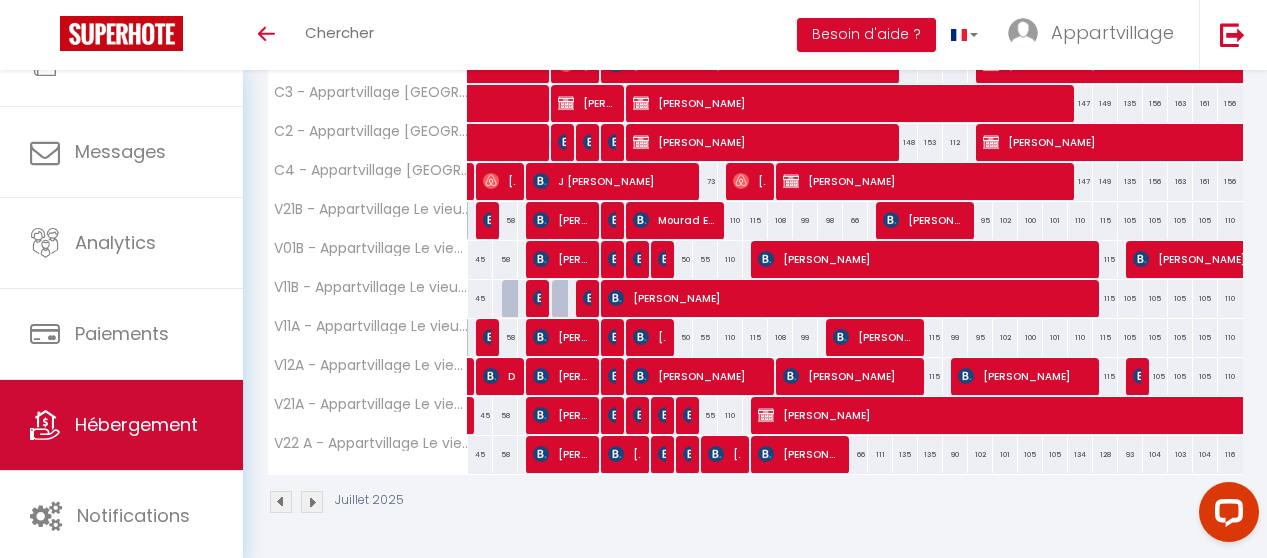 click on "Hébergement" at bounding box center (121, 425) 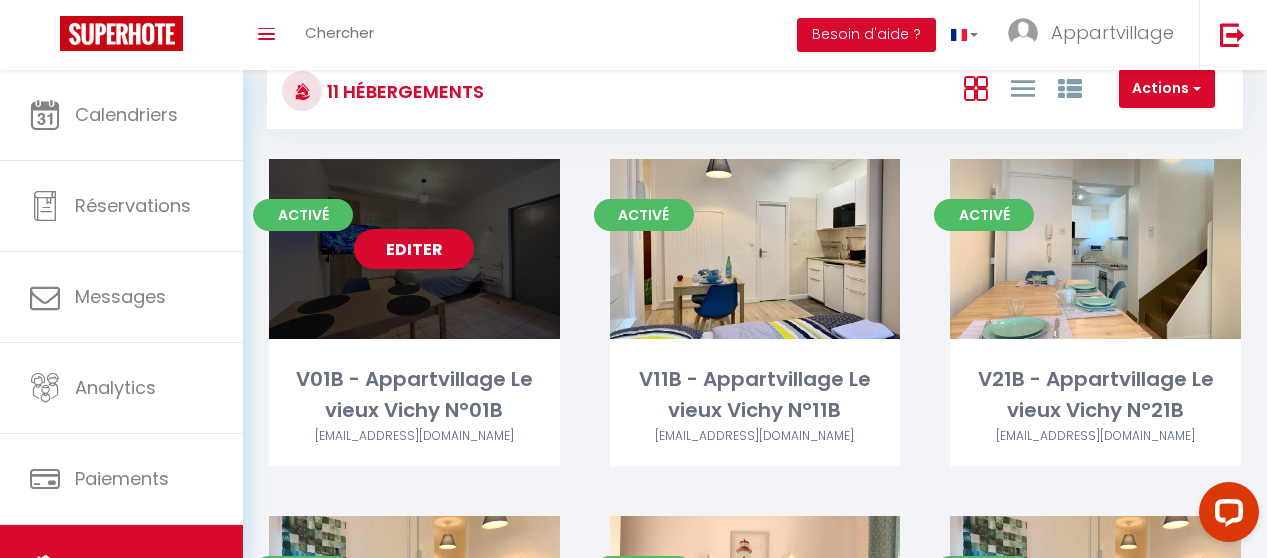 scroll, scrollTop: 62, scrollLeft: 0, axis: vertical 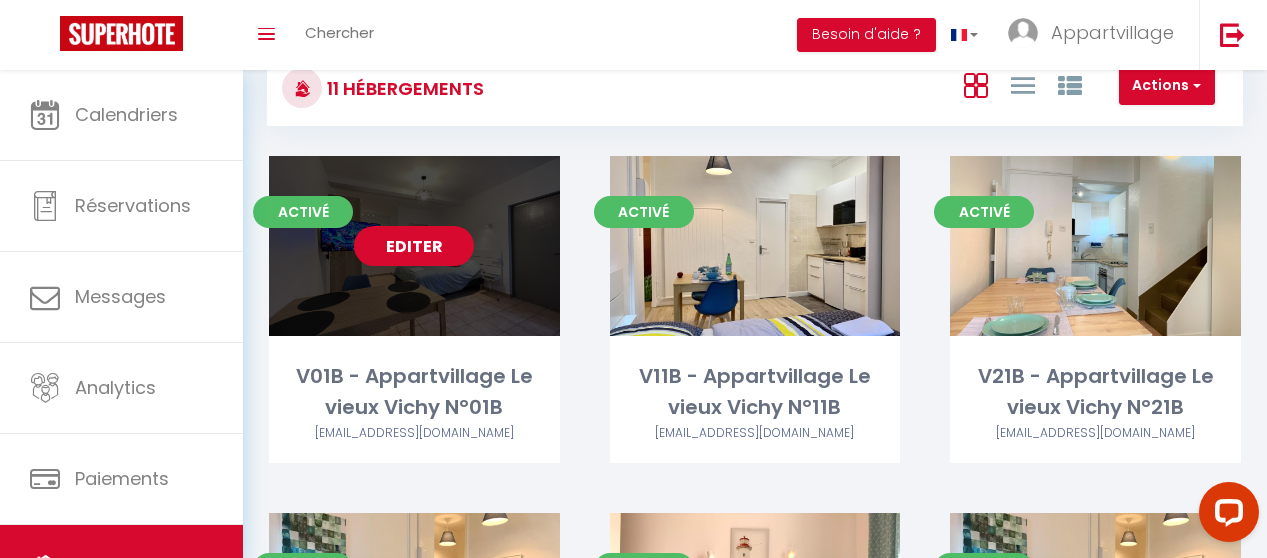 click on "Editer" at bounding box center (414, 246) 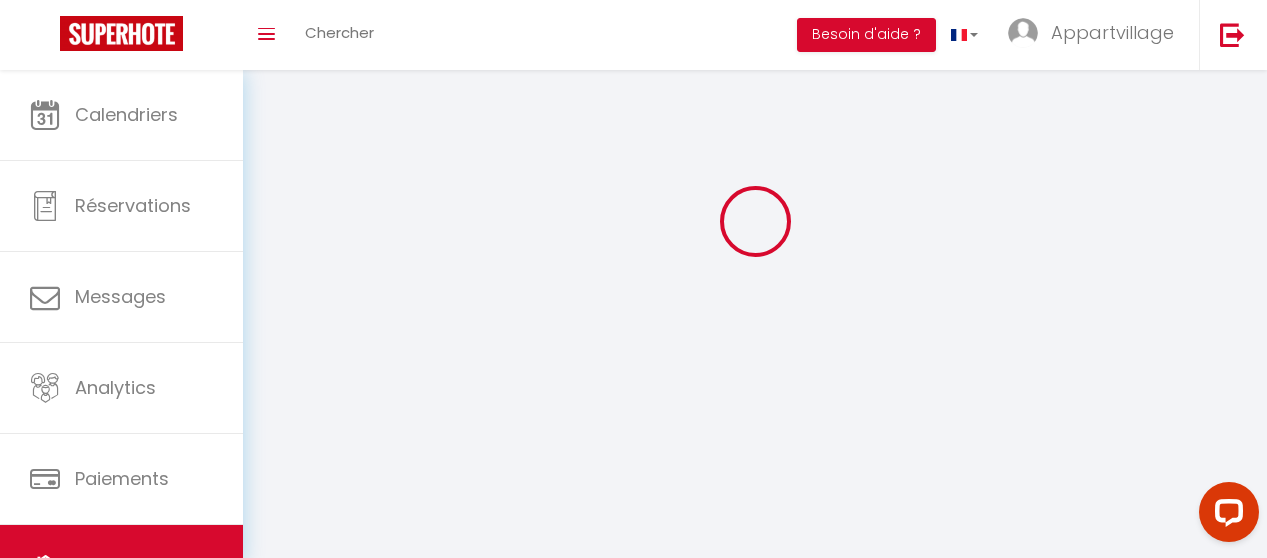 scroll, scrollTop: 0, scrollLeft: 0, axis: both 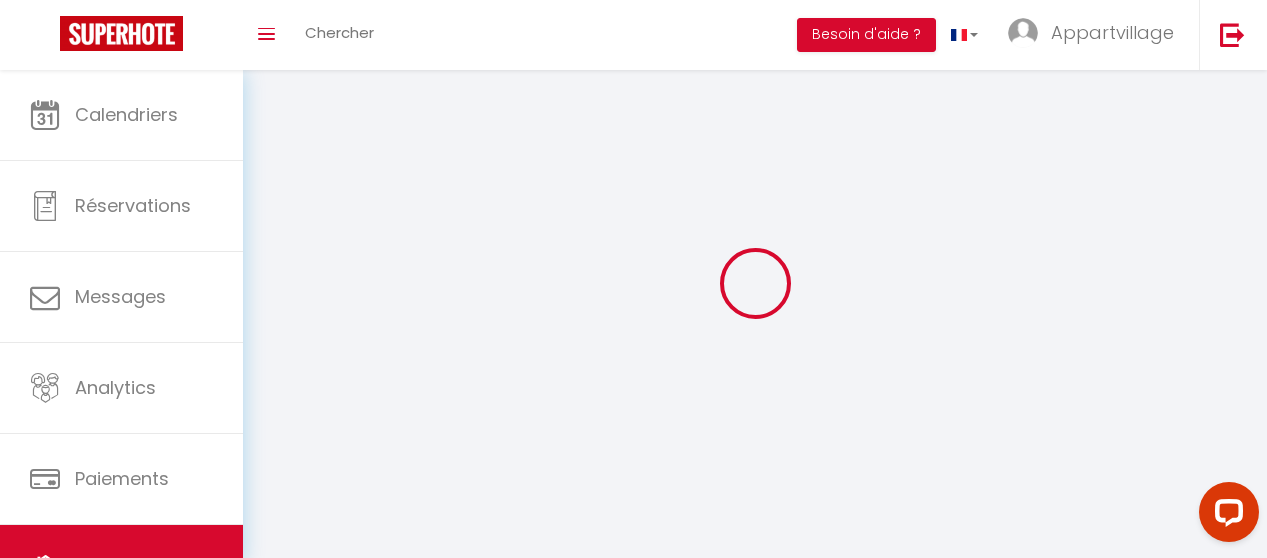 type on "V01B - Appartvillage Le vieux Vichy N°01B" 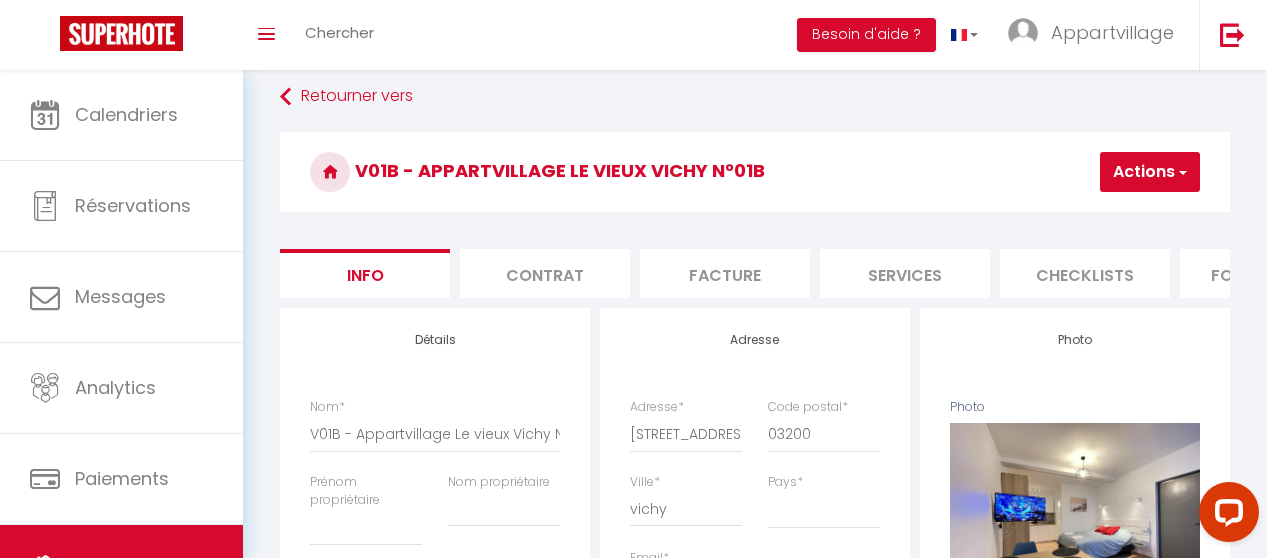 scroll, scrollTop: 0, scrollLeft: 0, axis: both 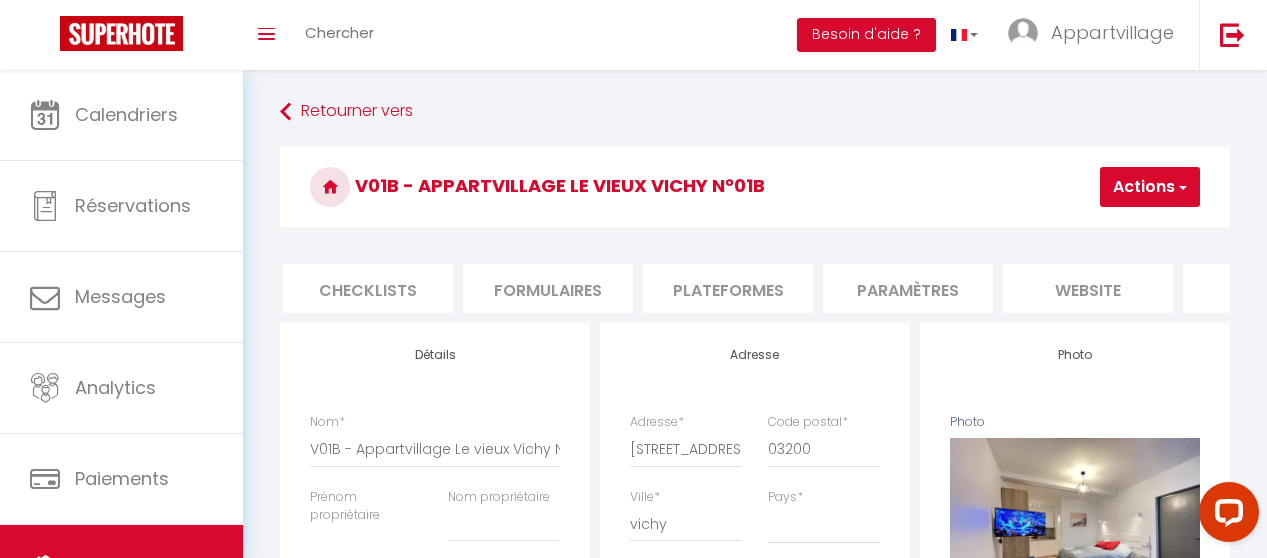 click on "website" at bounding box center [1088, 288] 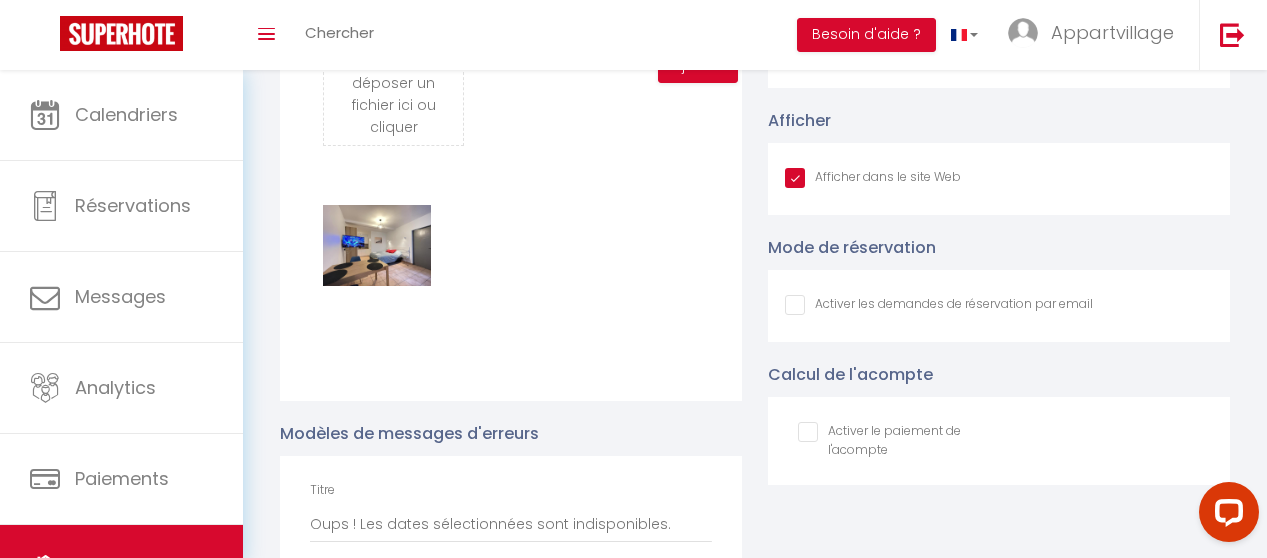 scroll, scrollTop: 2287, scrollLeft: 0, axis: vertical 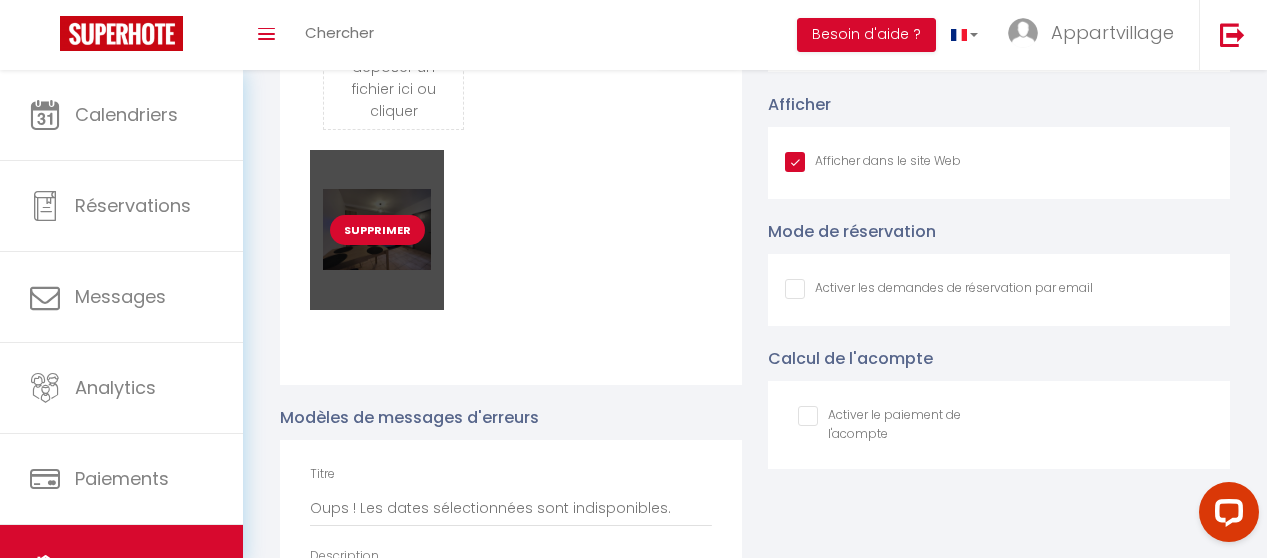 click on "Supprimer" at bounding box center (377, 230) 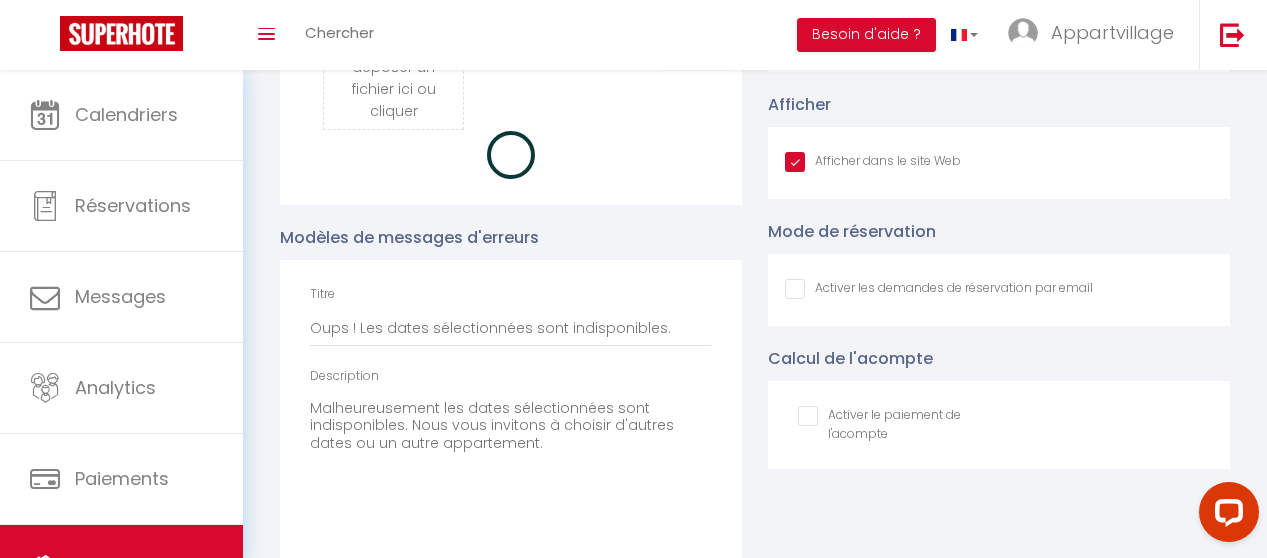 checkbox on "true" 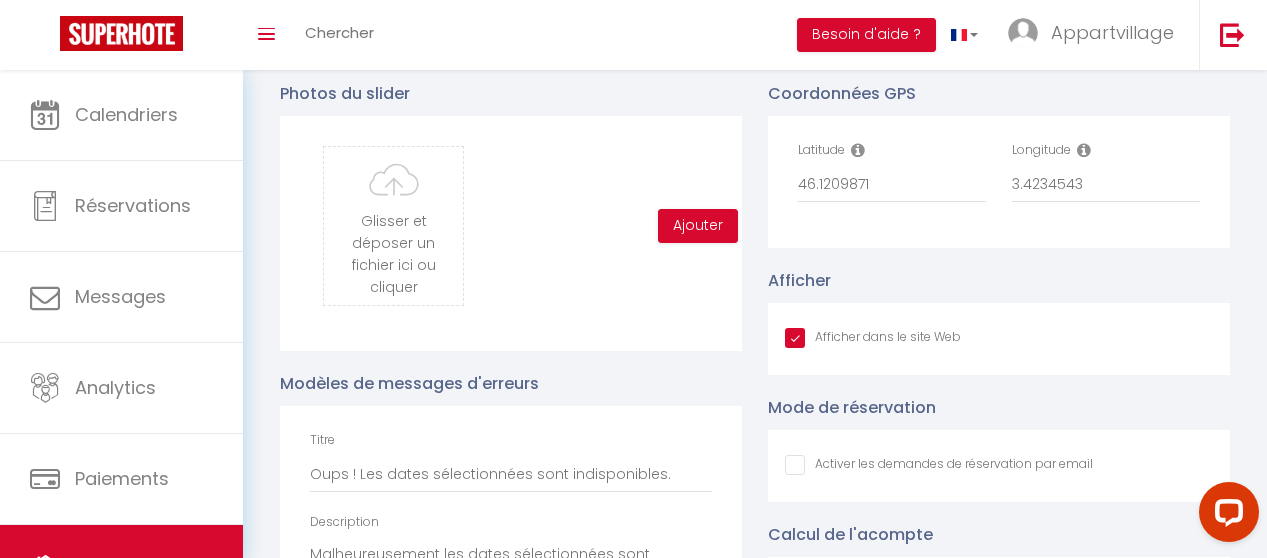 scroll, scrollTop: 2073, scrollLeft: 0, axis: vertical 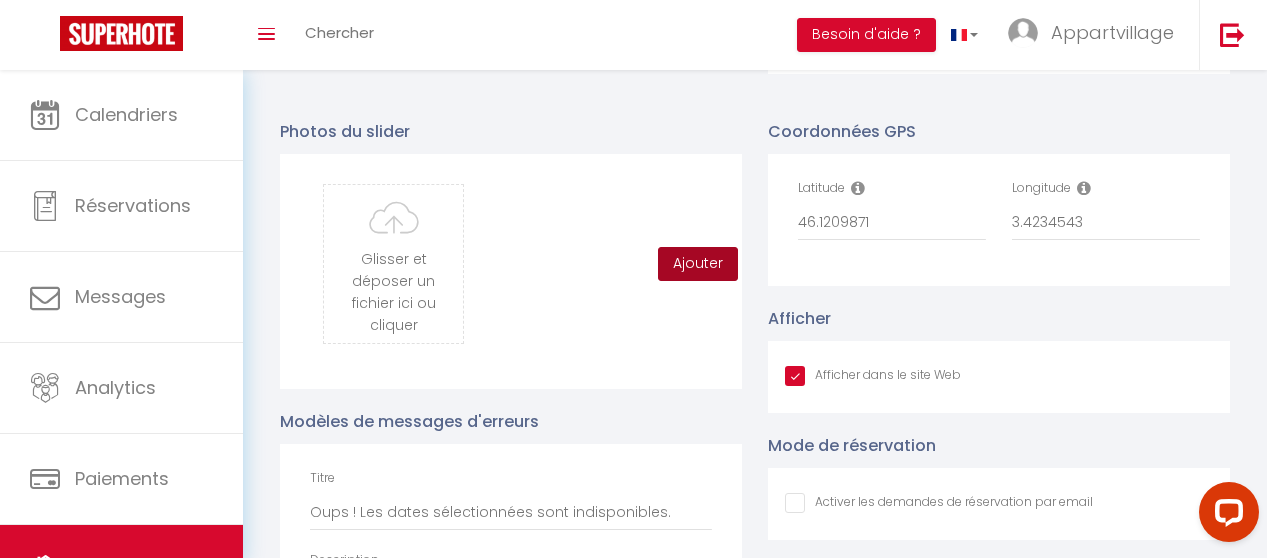 click on "Ajouter" at bounding box center [698, 264] 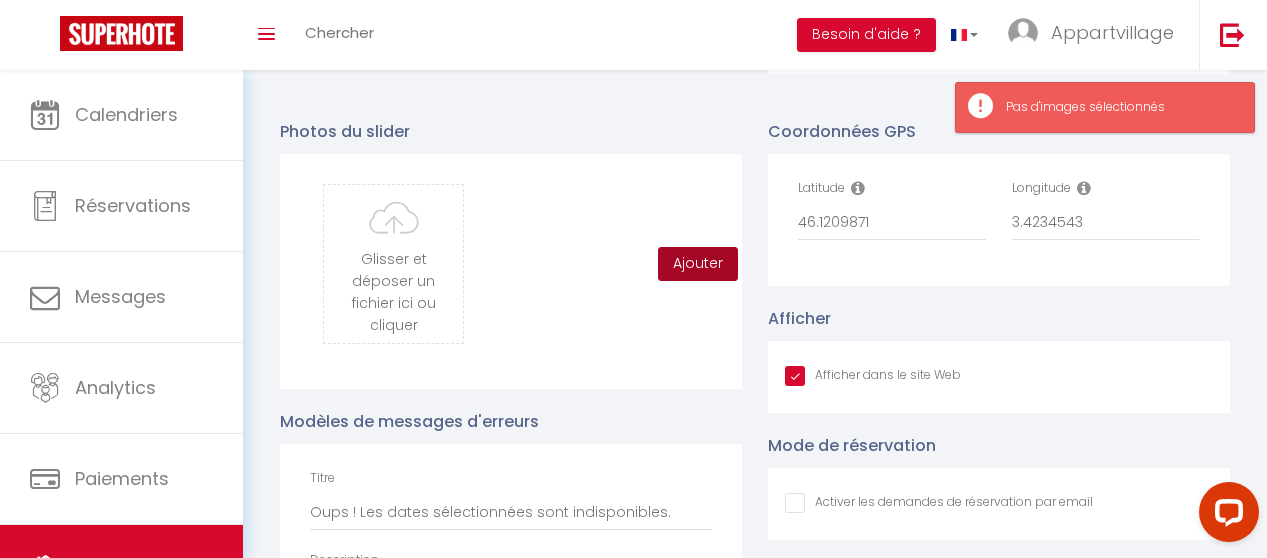 click on "Ajouter" at bounding box center (698, 264) 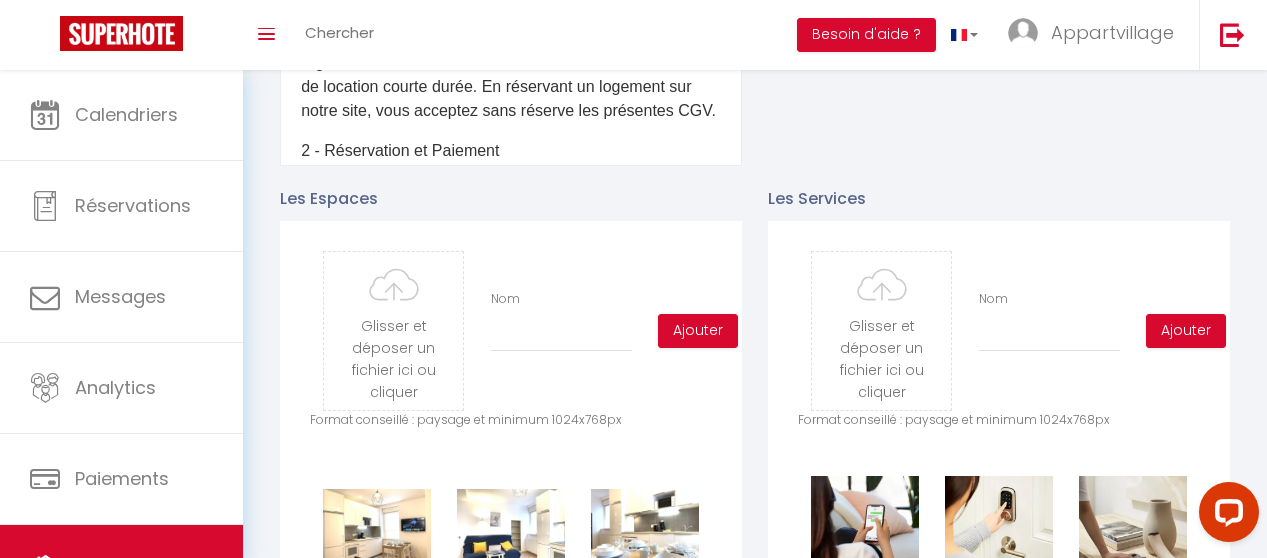 scroll, scrollTop: 165, scrollLeft: 0, axis: vertical 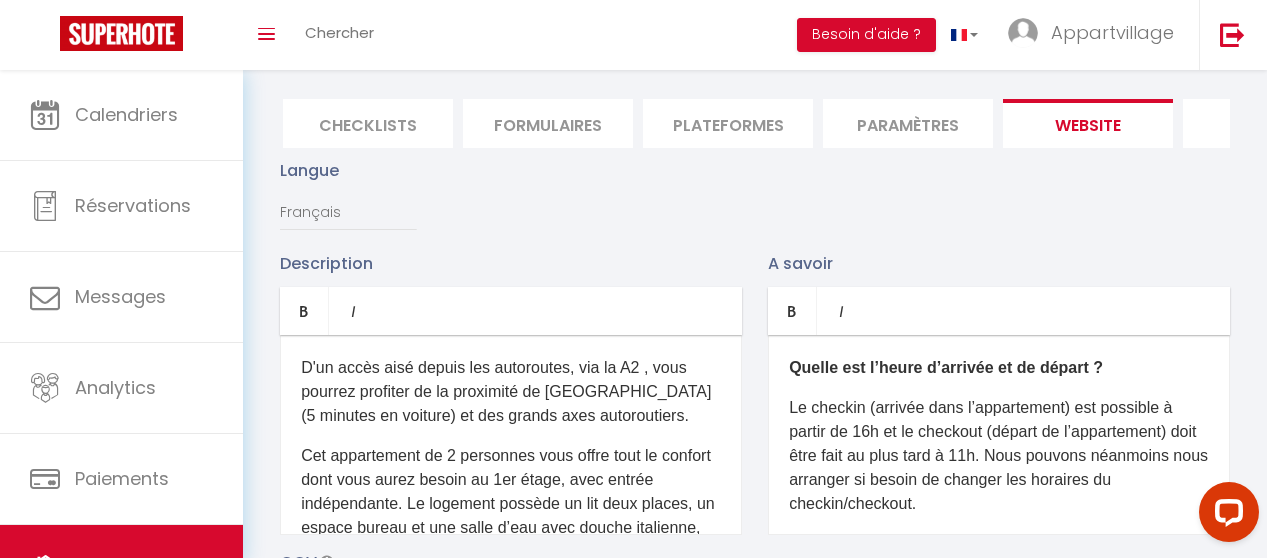 checkbox on "true" 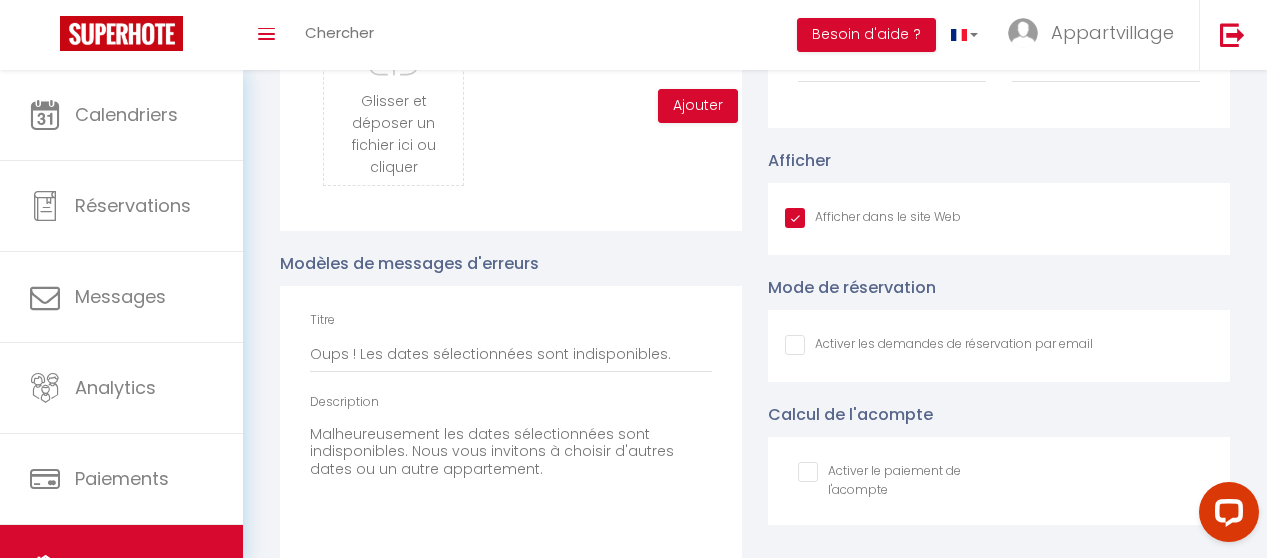 scroll, scrollTop: 2199, scrollLeft: 0, axis: vertical 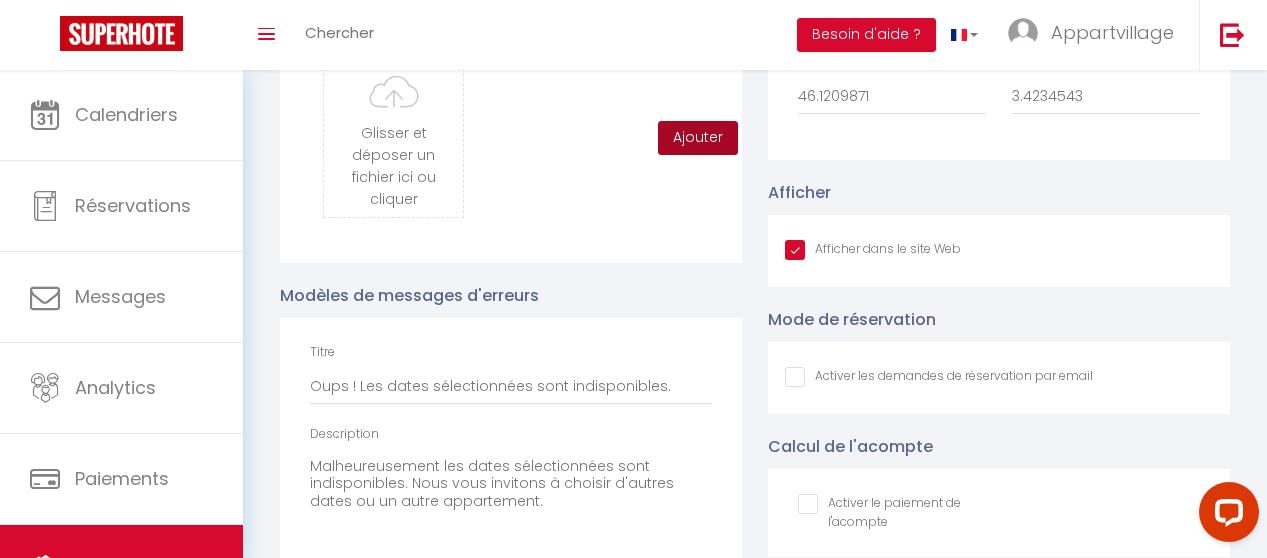 click on "Ajouter" at bounding box center [698, 138] 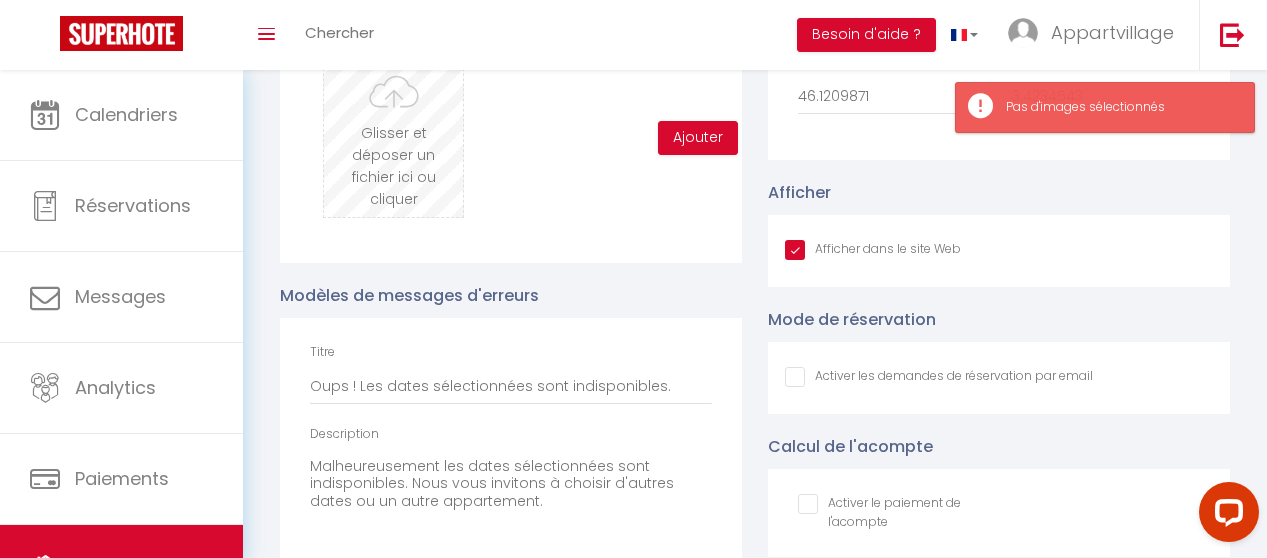 click at bounding box center [393, 138] 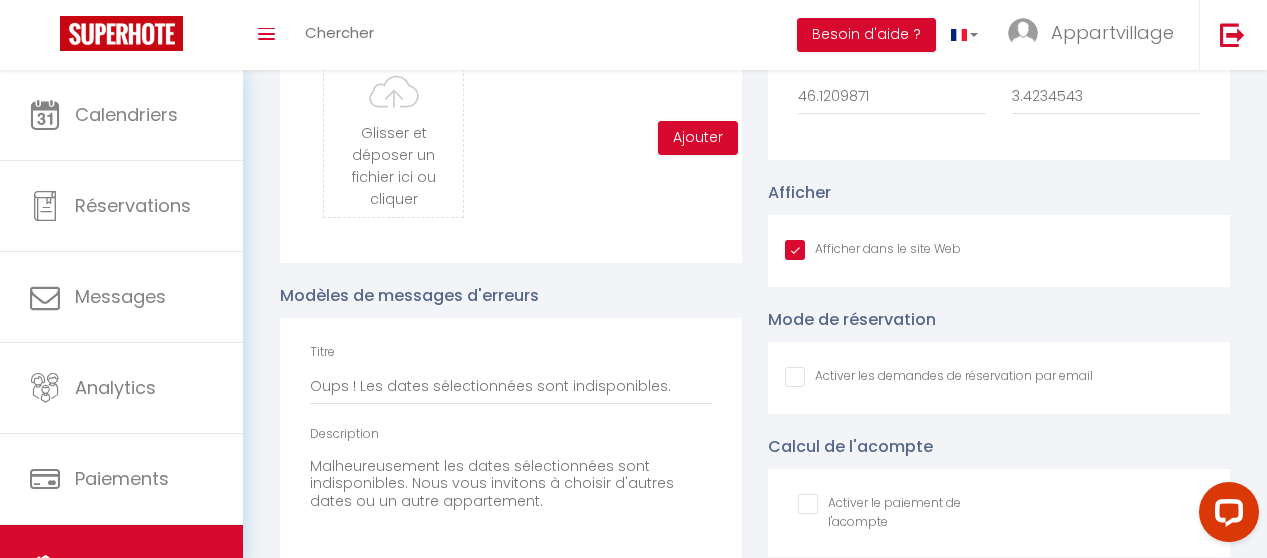 type on "C:\fakepath\BC898AB0-C663-4D0A-A634-DA13A816E643.jpeg" 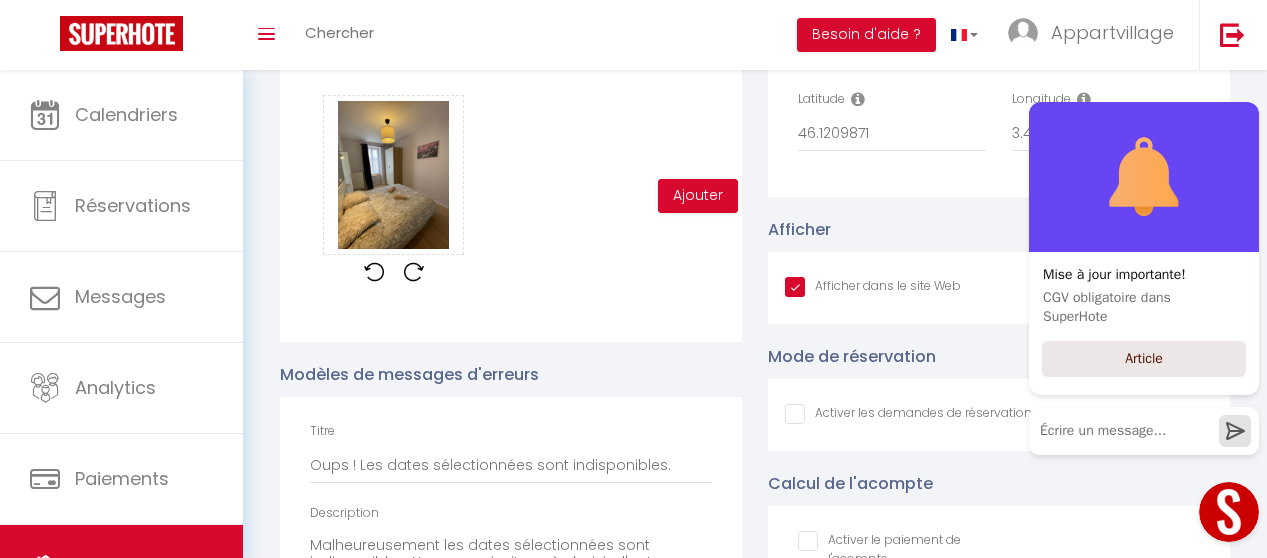 scroll, scrollTop: 2039, scrollLeft: 0, axis: vertical 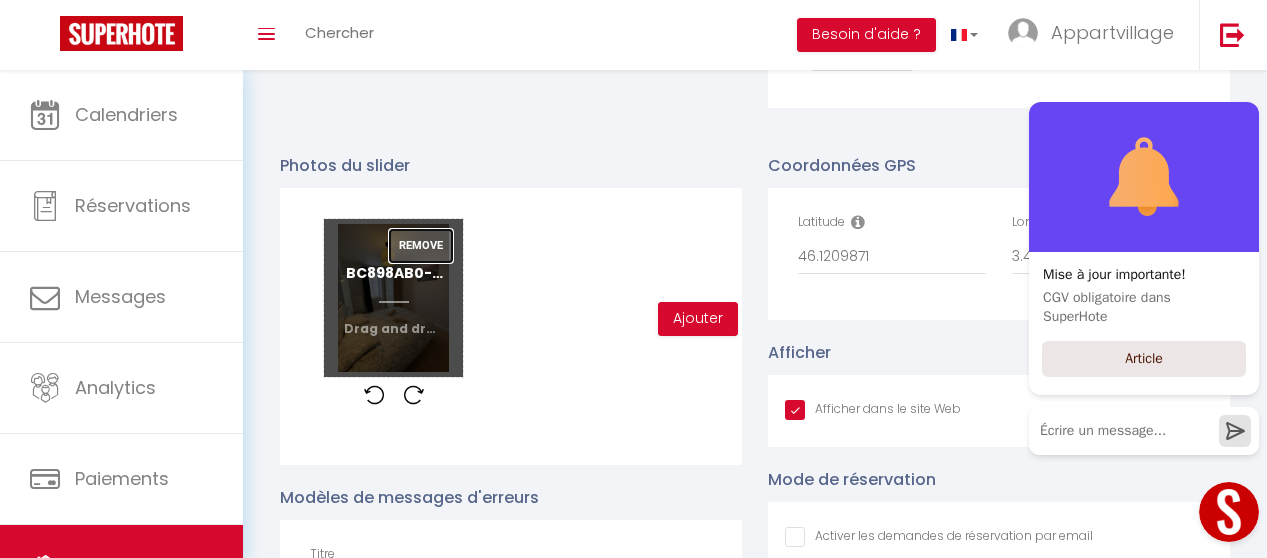 click on "Remove" at bounding box center (421, 246) 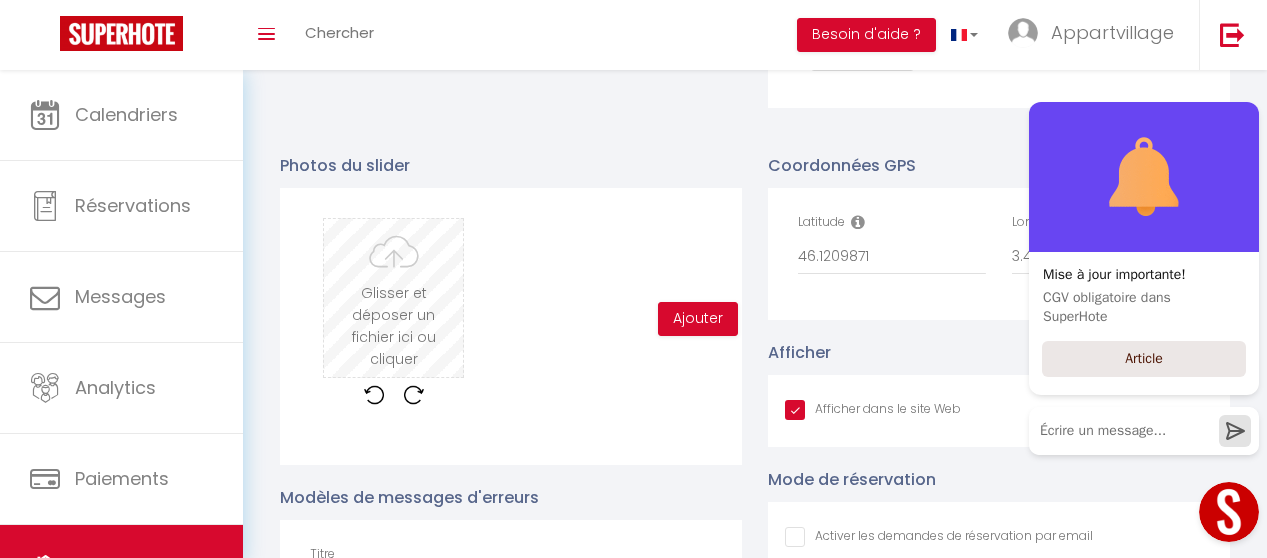 click at bounding box center (393, 298) 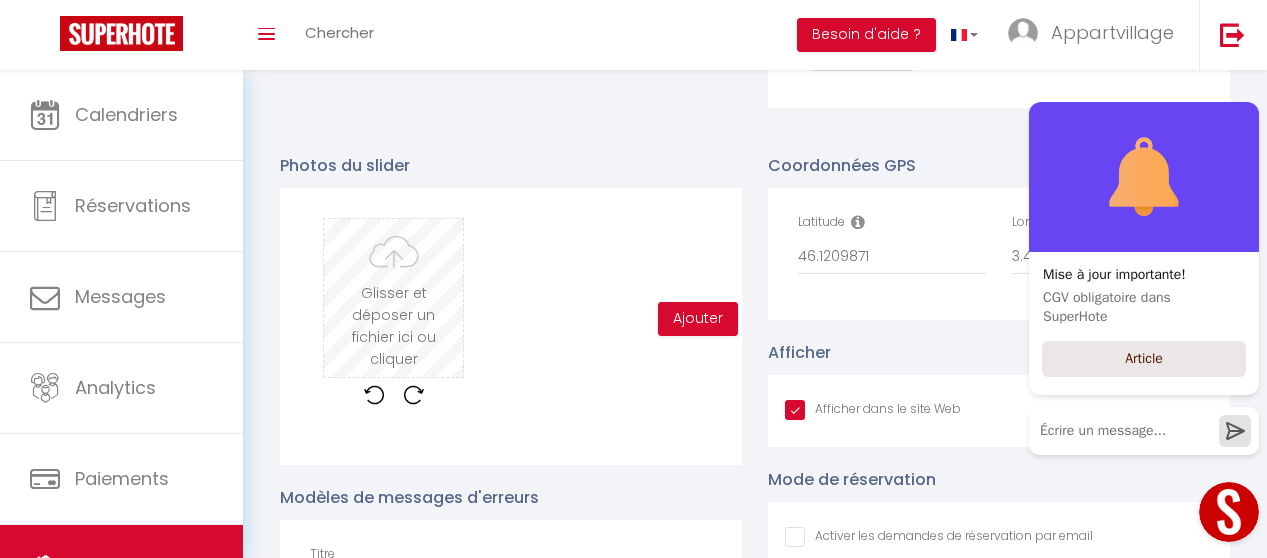 type on "C:\fakepath\A5D36BCA-6DB8-45F5-AA40-8B6309B817D6.jpeg" 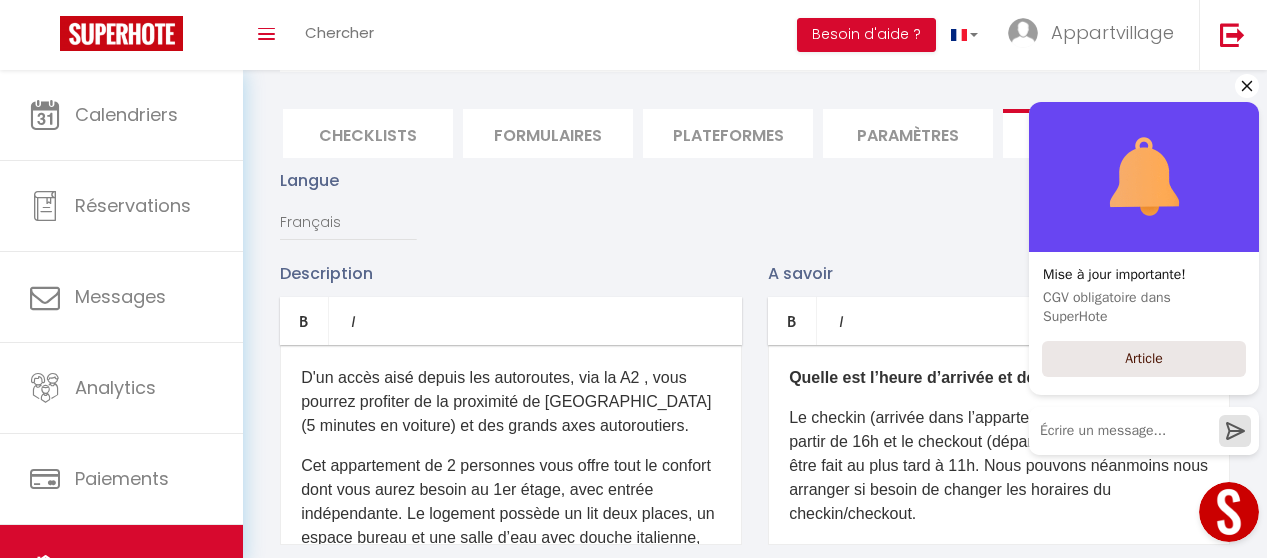 scroll, scrollTop: 192, scrollLeft: 0, axis: vertical 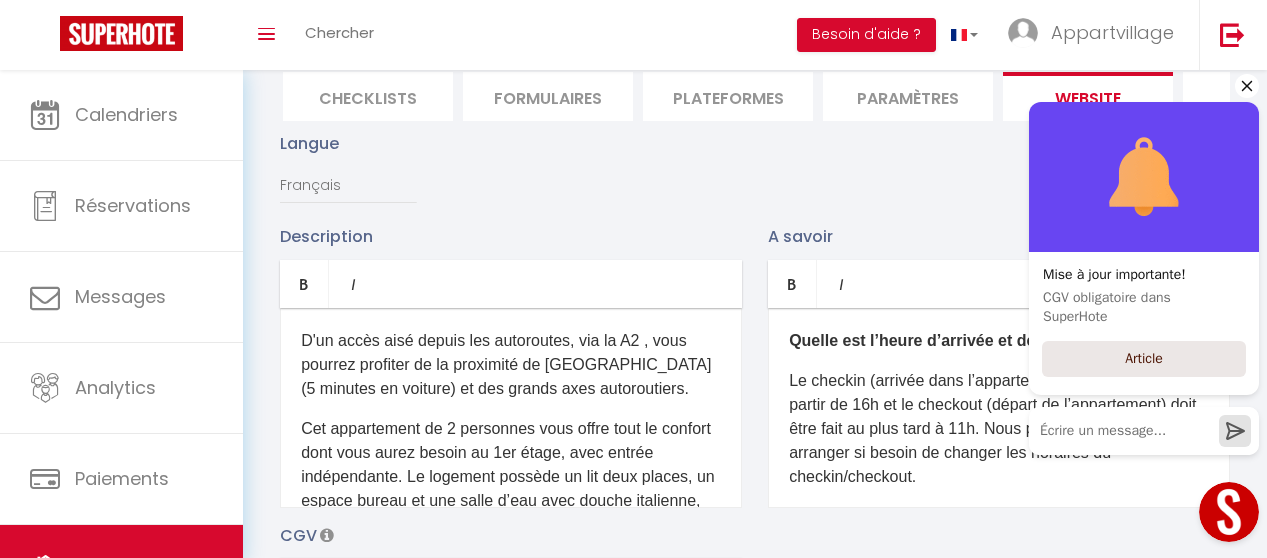 click 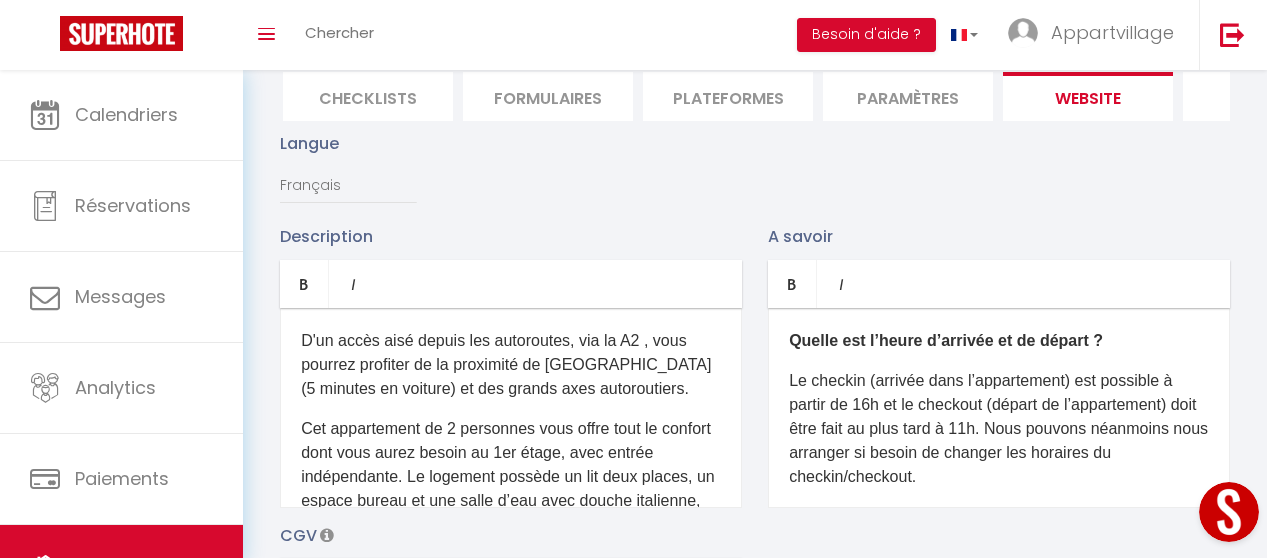 scroll, scrollTop: 0, scrollLeft: 0, axis: both 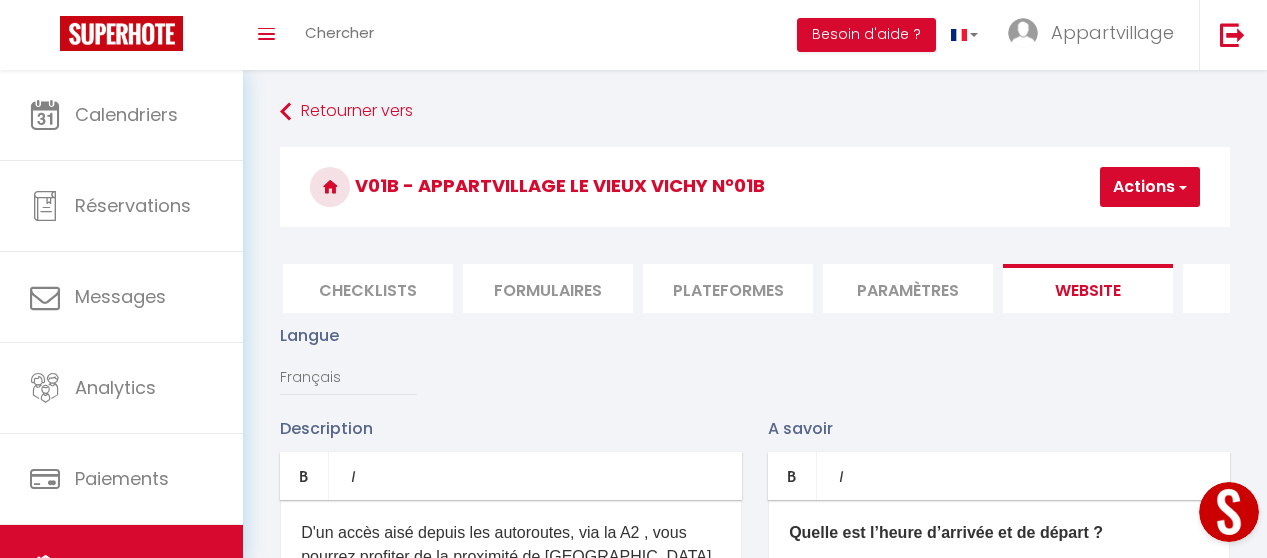 click at bounding box center [1181, 187] 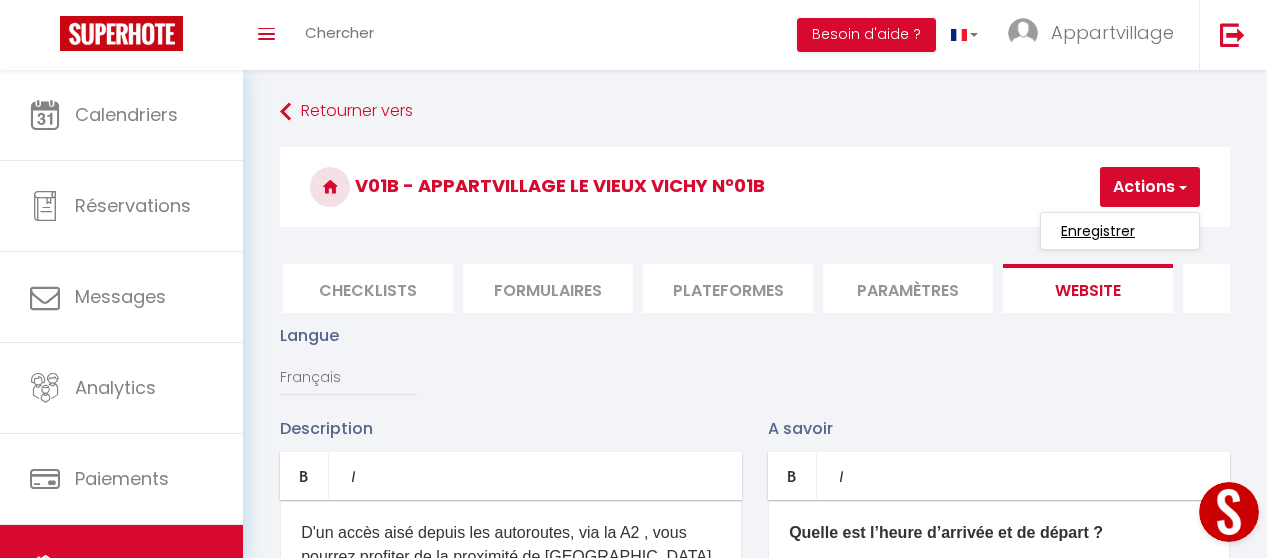 click on "Enregistrer" at bounding box center (1098, 231) 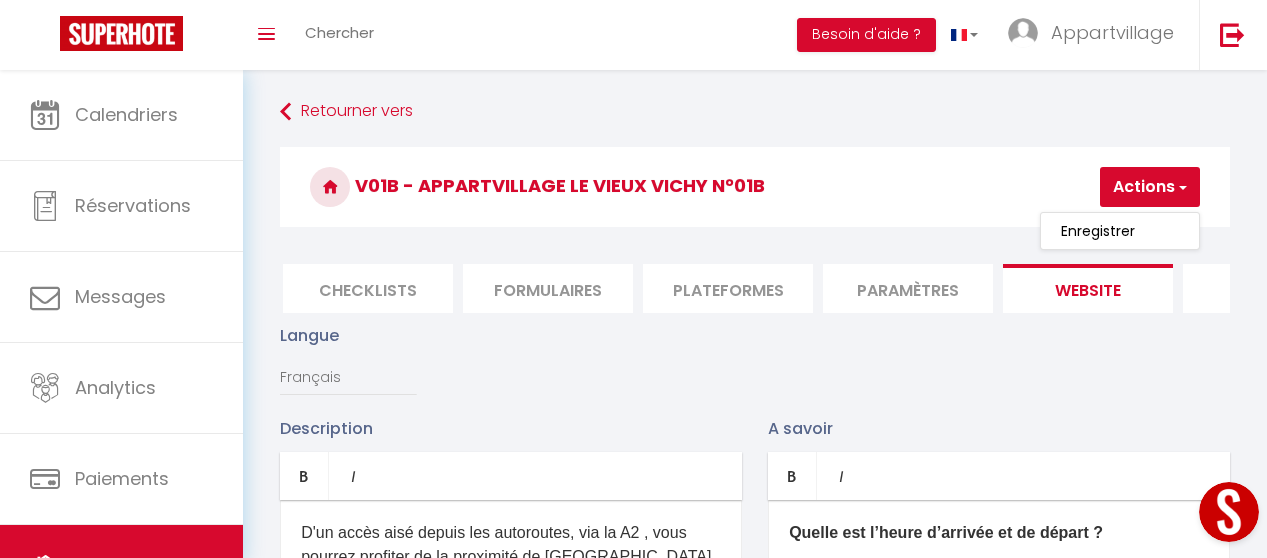 checkbox on "true" 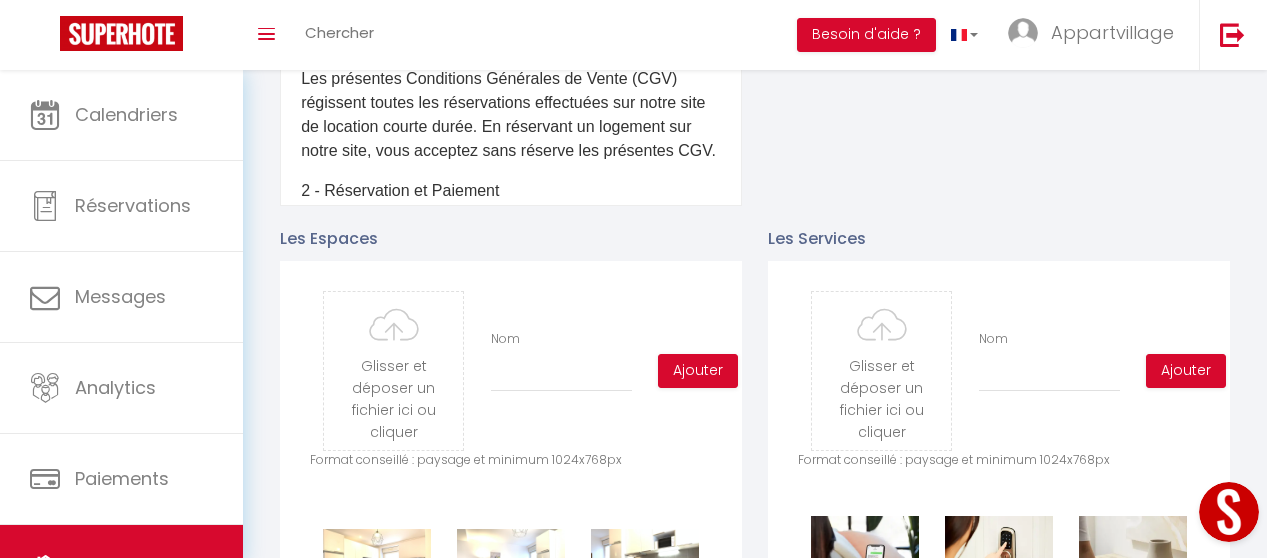 scroll, scrollTop: 128, scrollLeft: 0, axis: vertical 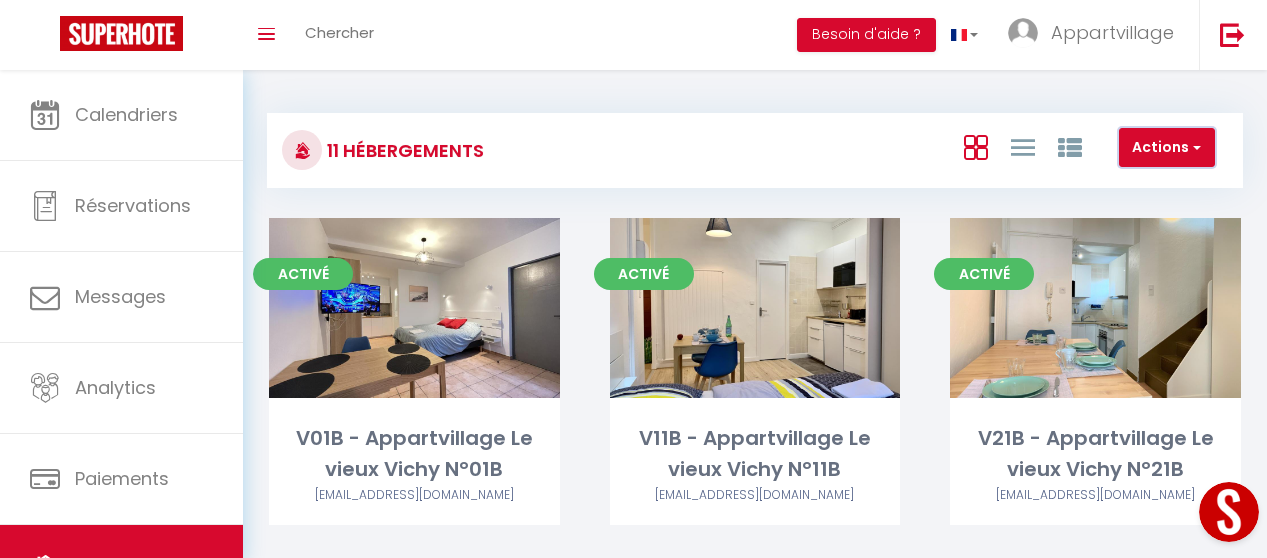 click at bounding box center [1195, 147] 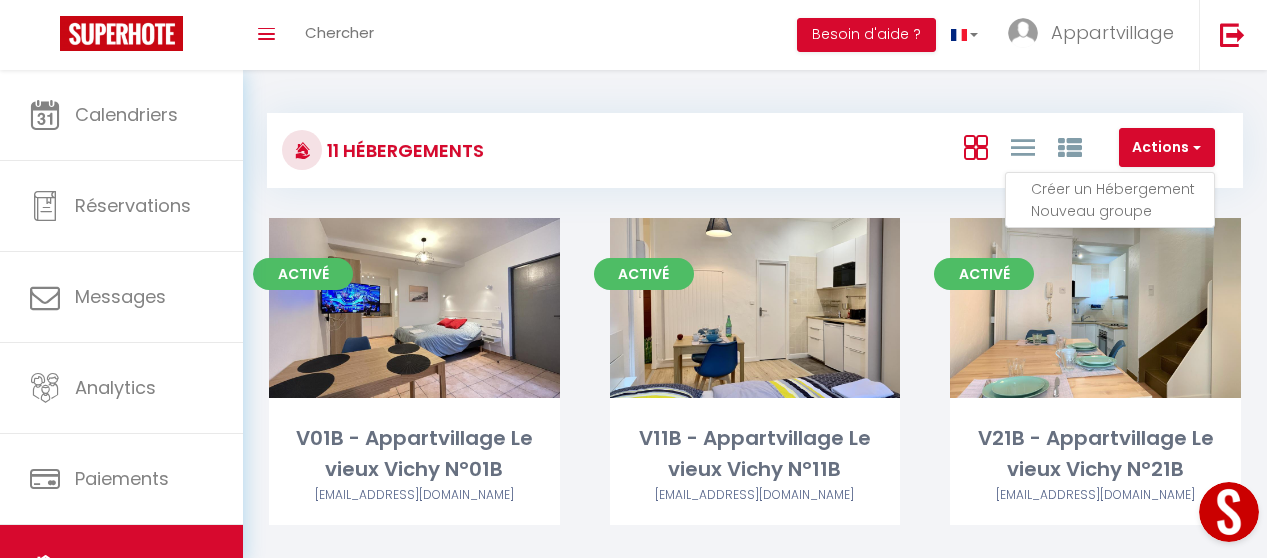 click on "Actions
Créer un Hébergement
Nouveau groupe" at bounding box center (917, 150) 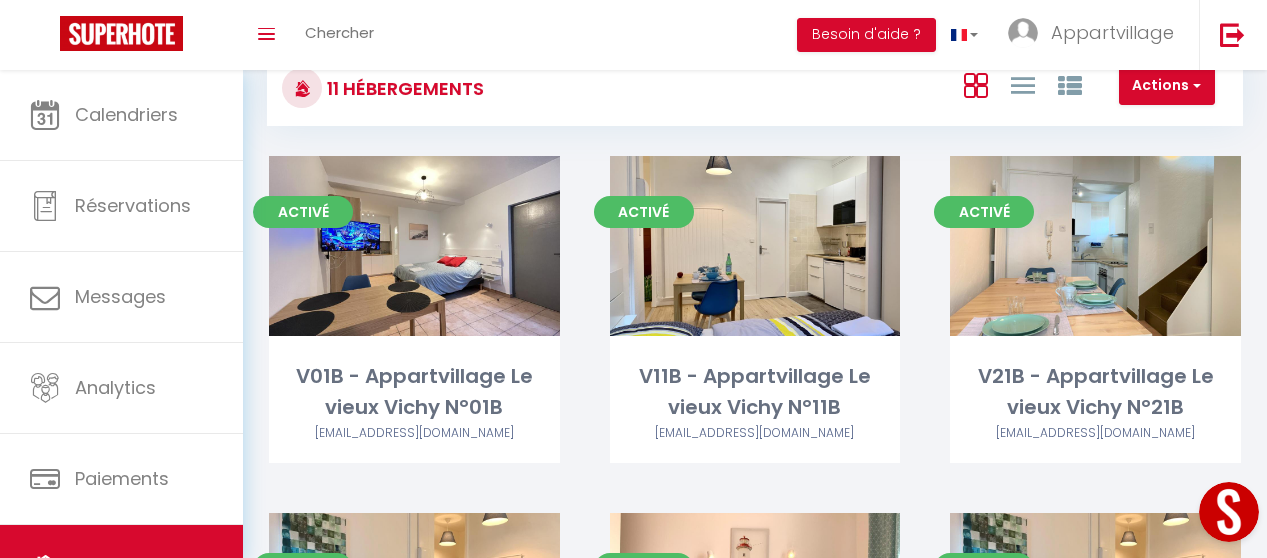 scroll, scrollTop: 0, scrollLeft: 0, axis: both 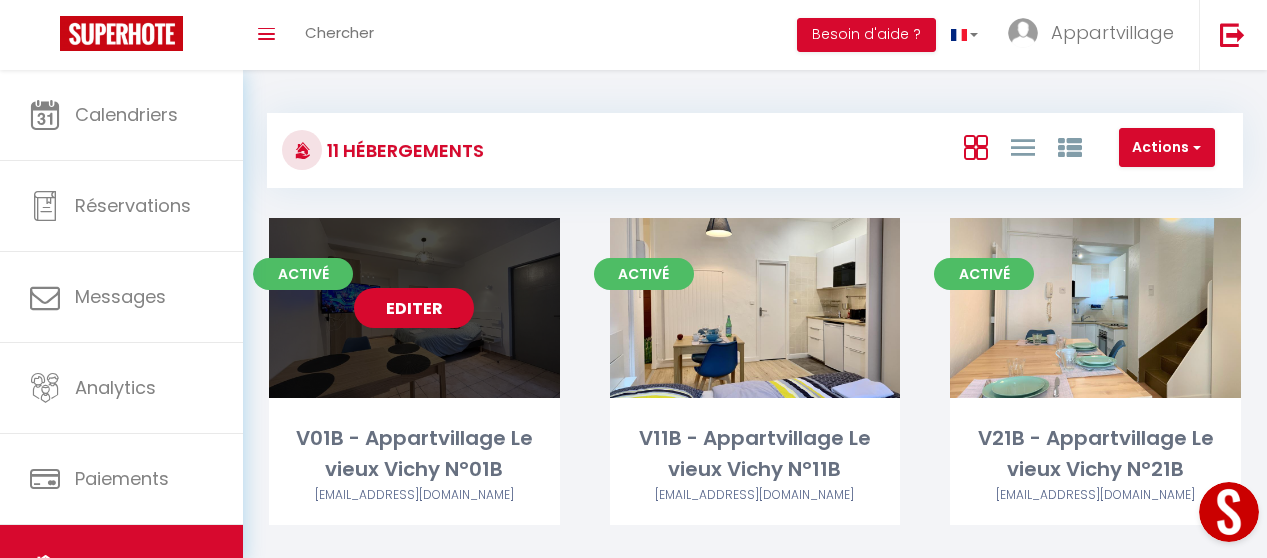 click on "Editer" at bounding box center [414, 308] 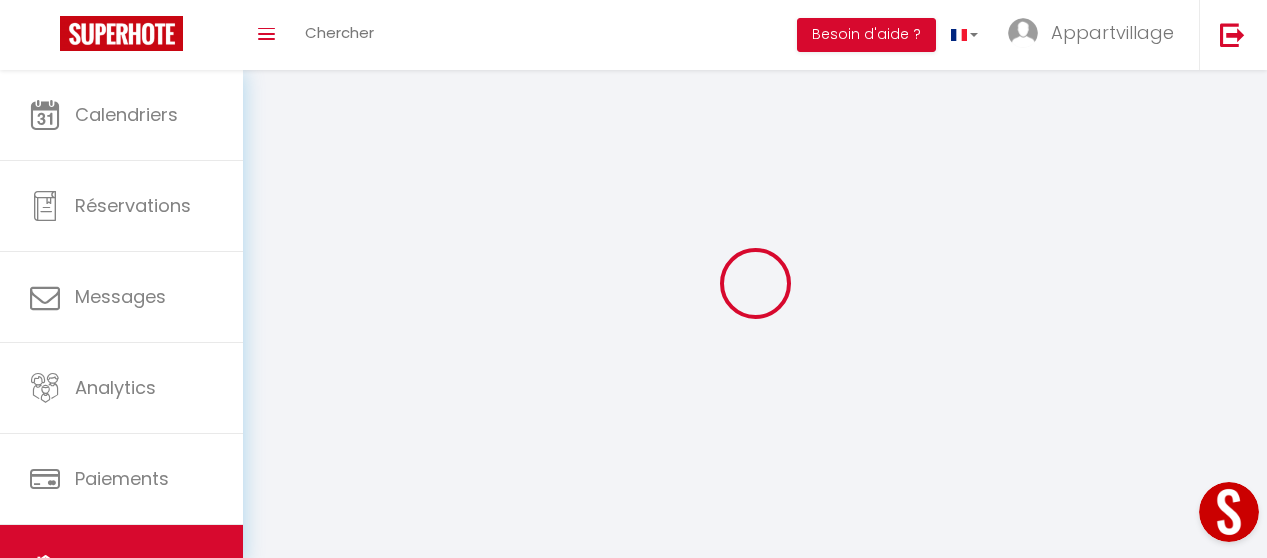 type on "V01B - Appartvillage Le vieux Vichy N°01B" 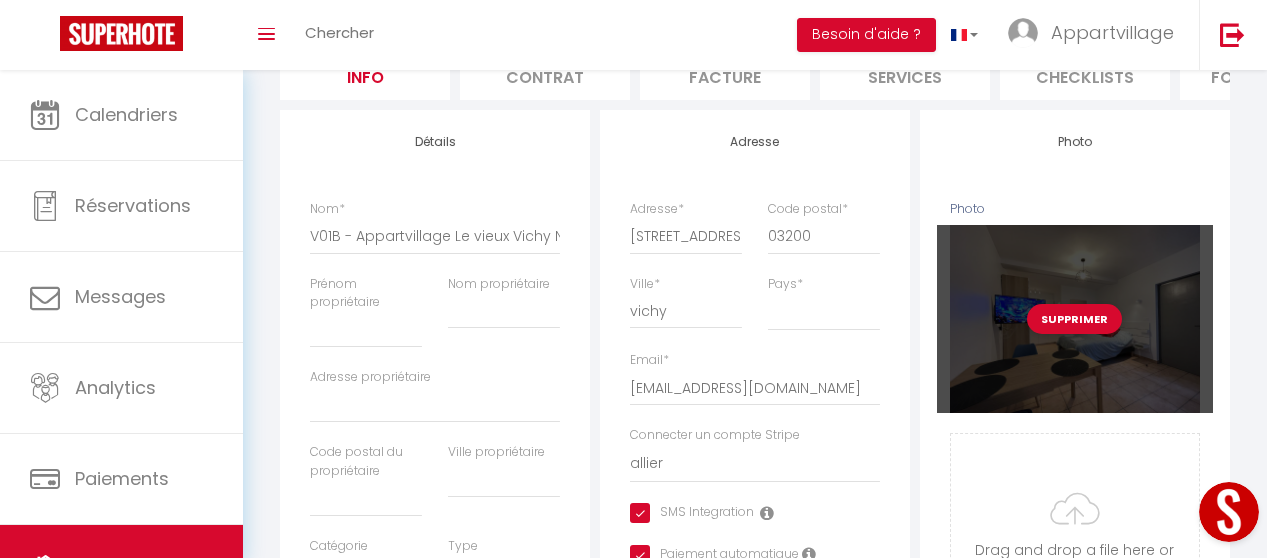 scroll, scrollTop: 290, scrollLeft: 0, axis: vertical 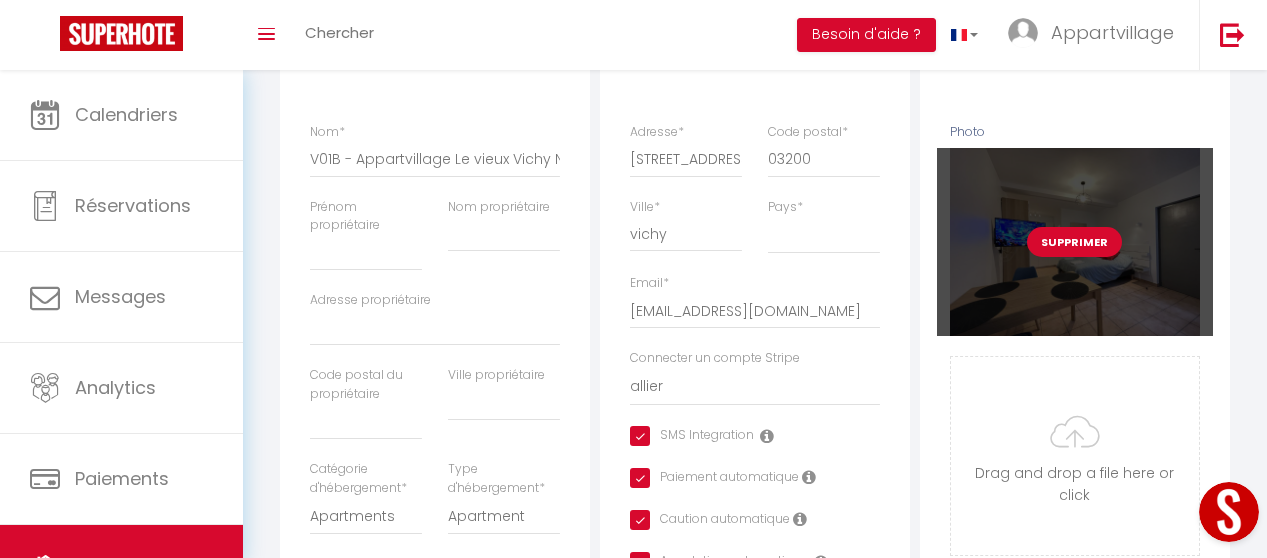 click on "Supprimer" at bounding box center [1074, 242] 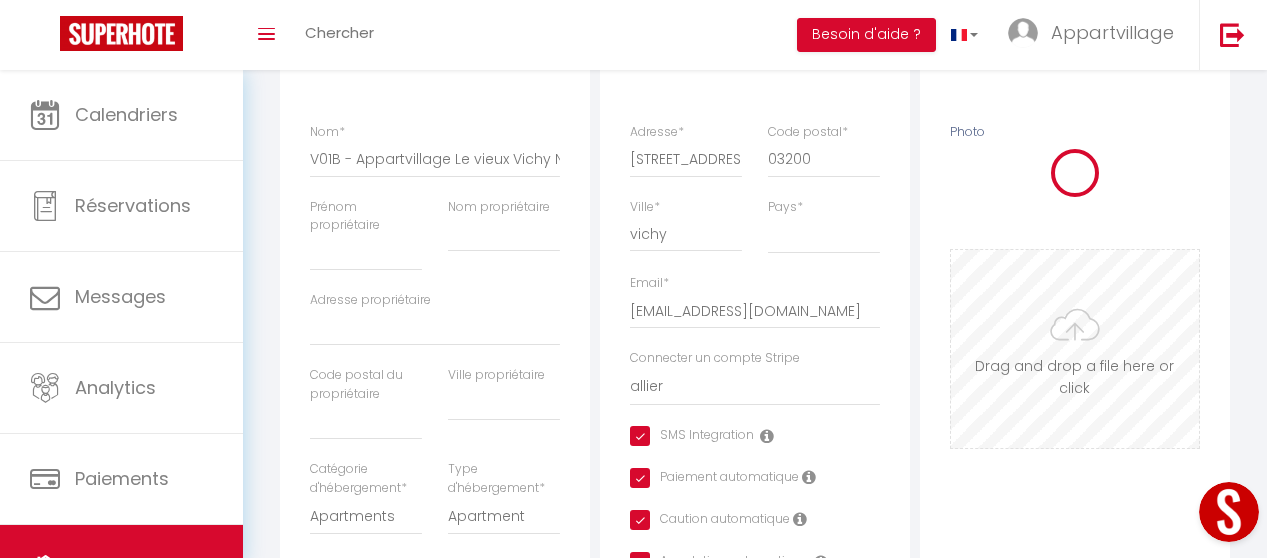 checkbox on "true" 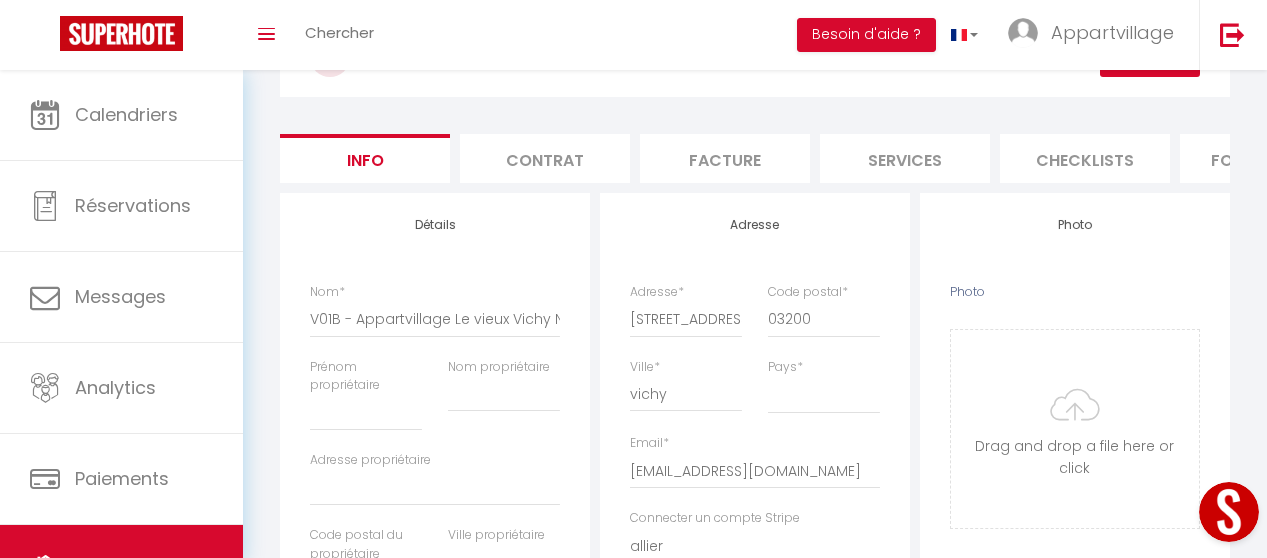 scroll, scrollTop: 152, scrollLeft: 0, axis: vertical 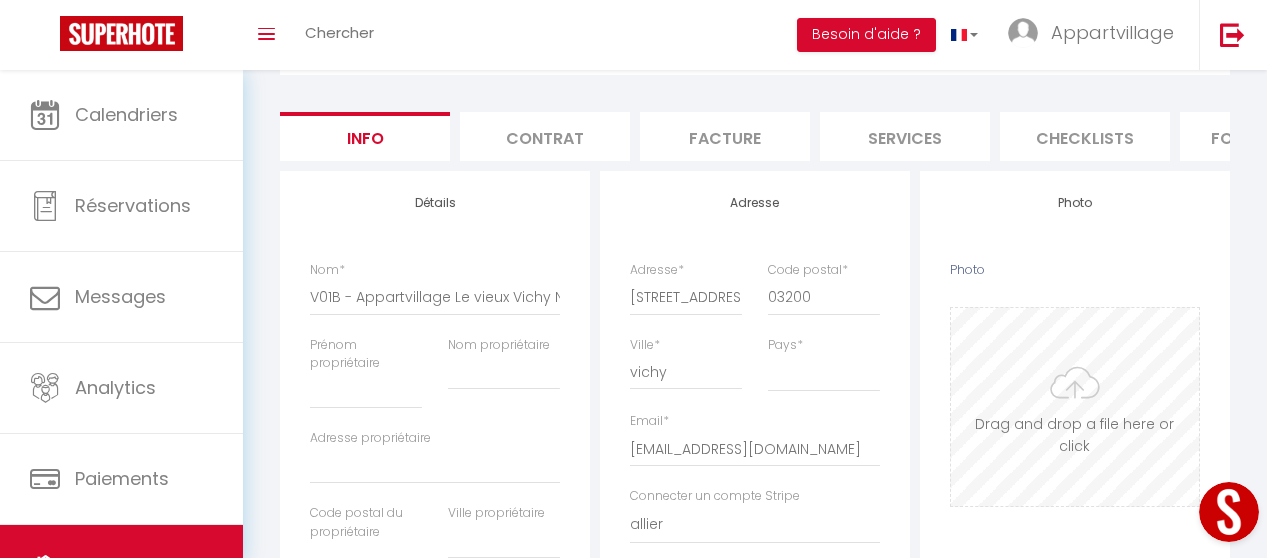 click on "Photo" at bounding box center (1075, 407) 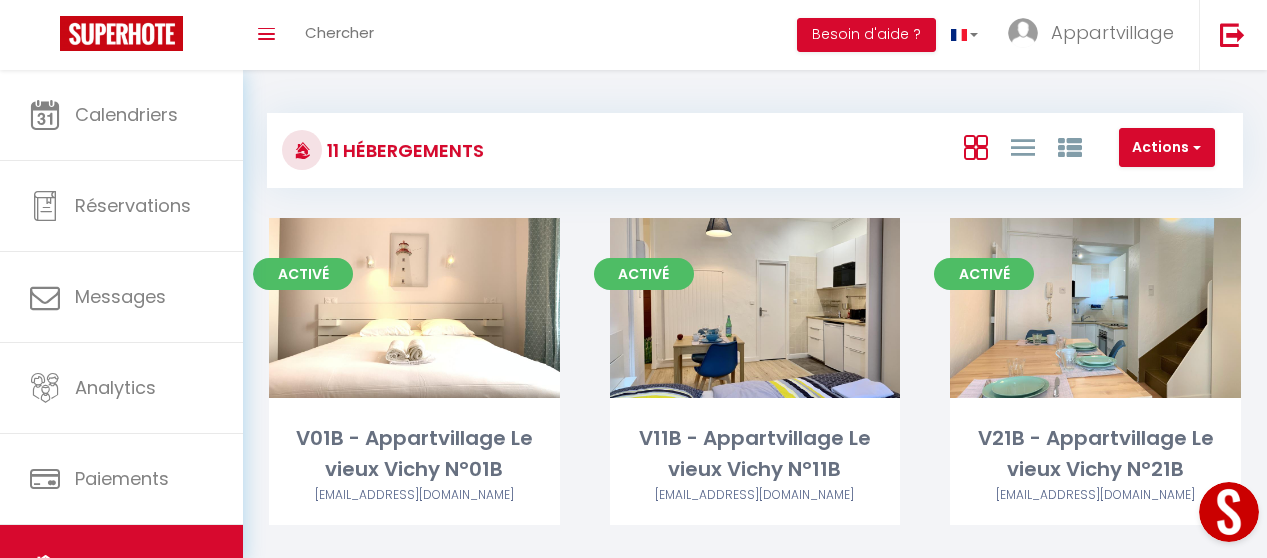 scroll, scrollTop: 0, scrollLeft: 0, axis: both 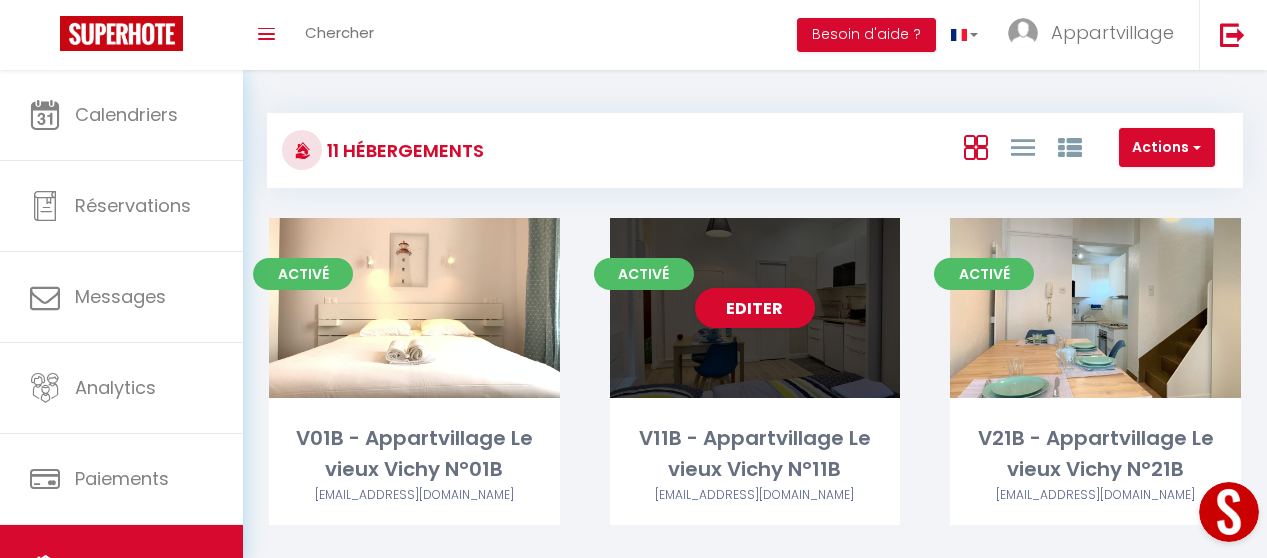 click on "Editer" at bounding box center (755, 308) 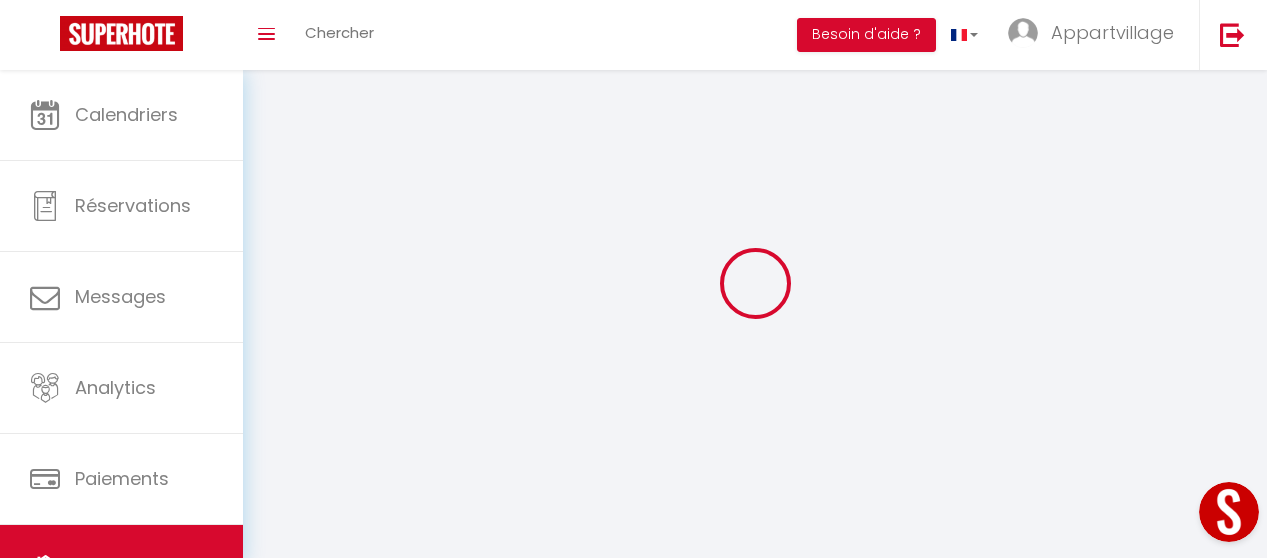 select 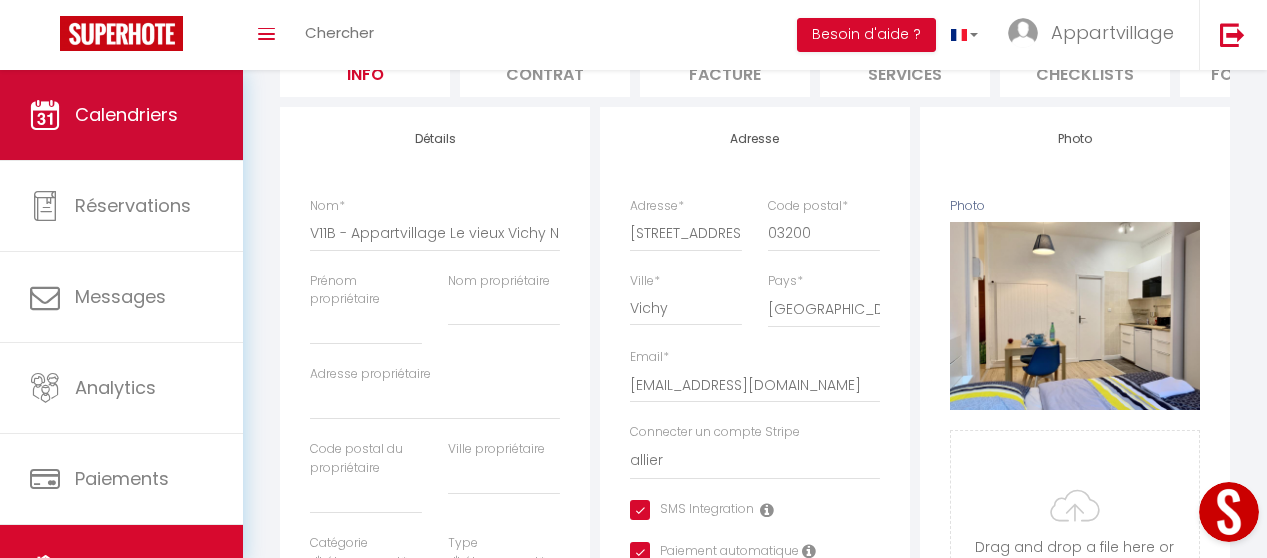 scroll, scrollTop: 201, scrollLeft: 0, axis: vertical 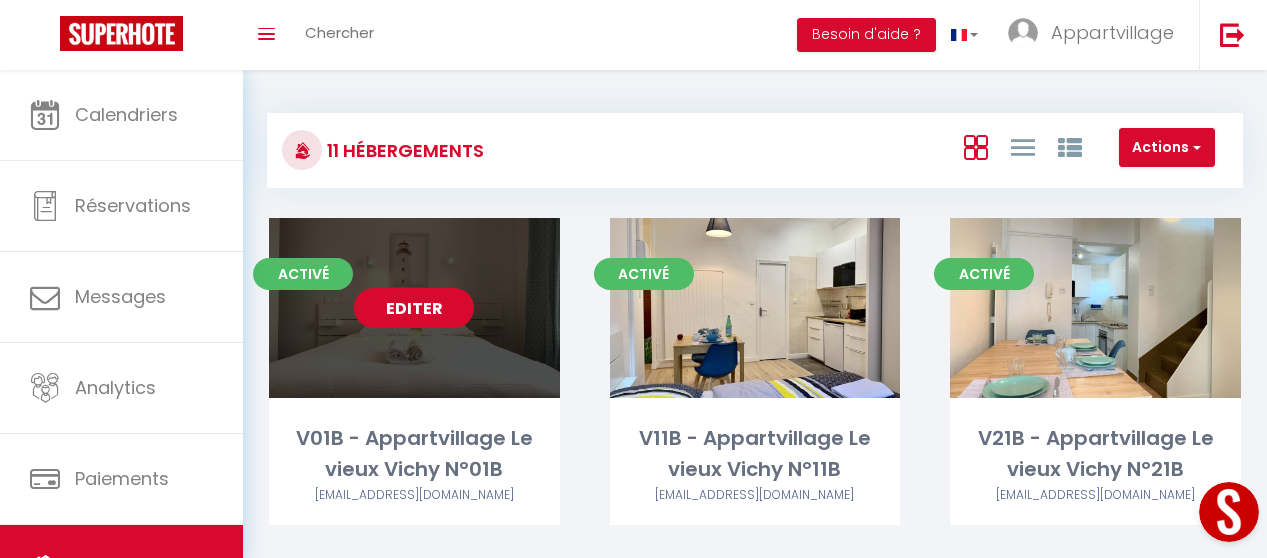 click on "Editer" at bounding box center (414, 308) 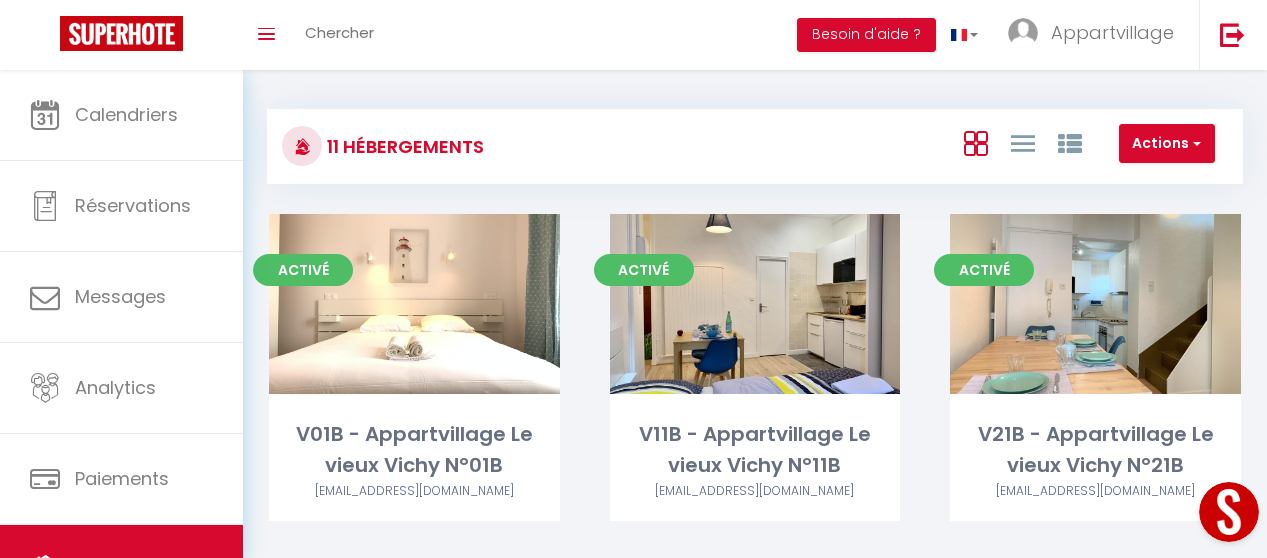 scroll, scrollTop: 8, scrollLeft: 0, axis: vertical 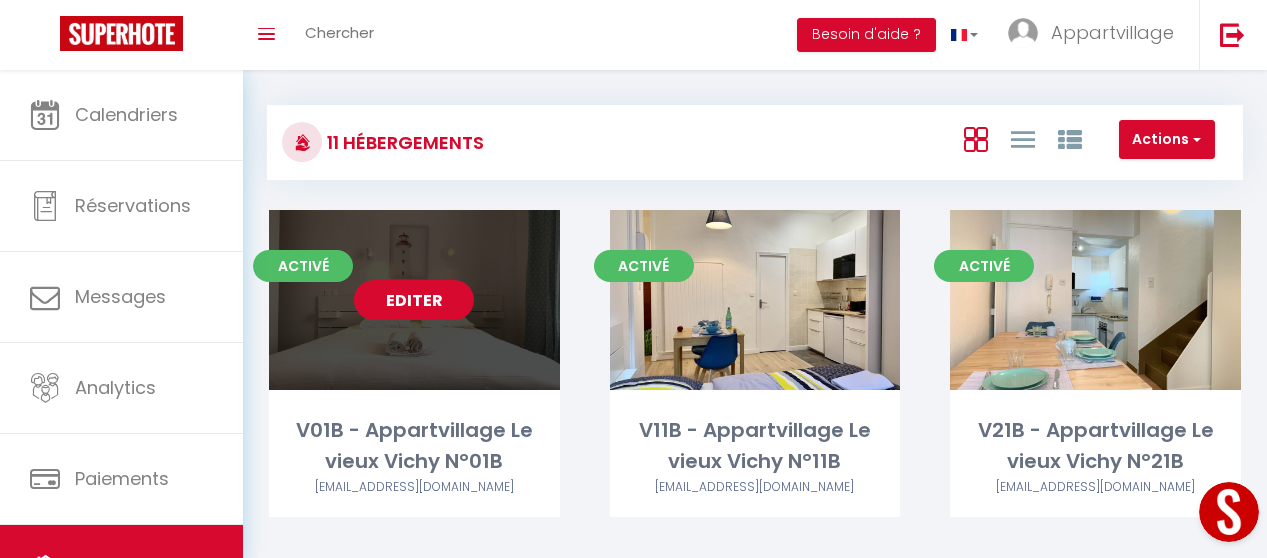 click on "Editer" at bounding box center (414, 300) 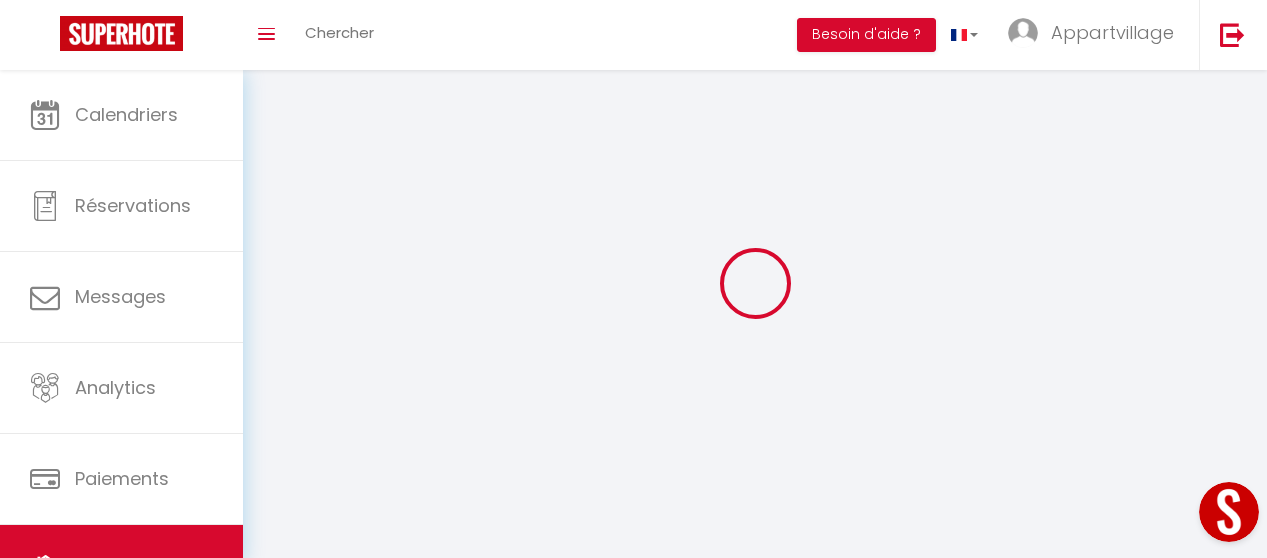 select on "28" 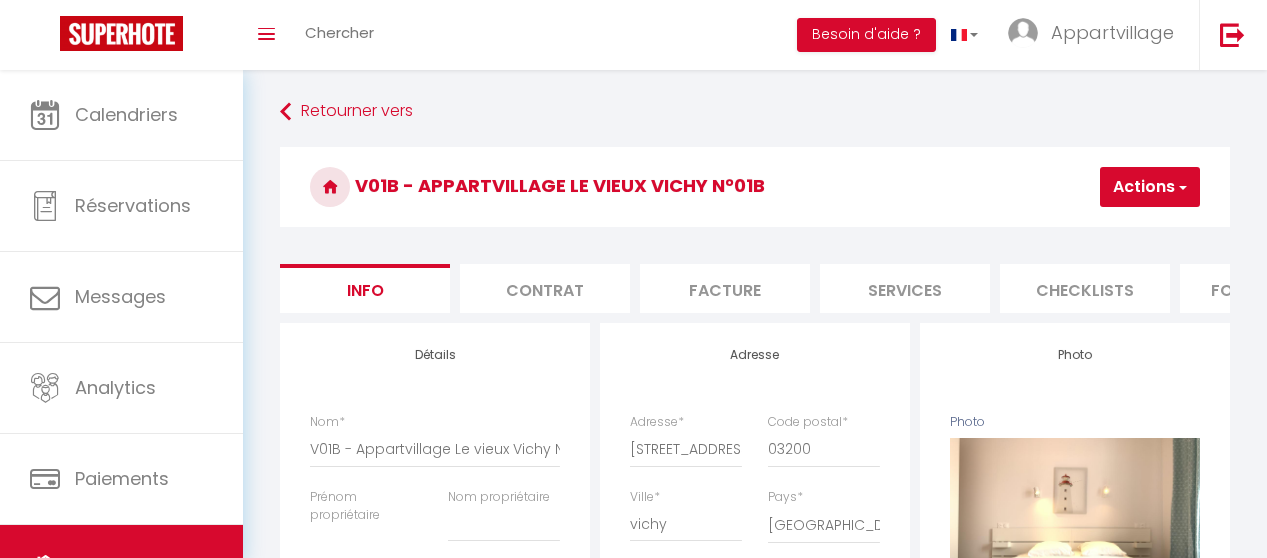 select on "4" 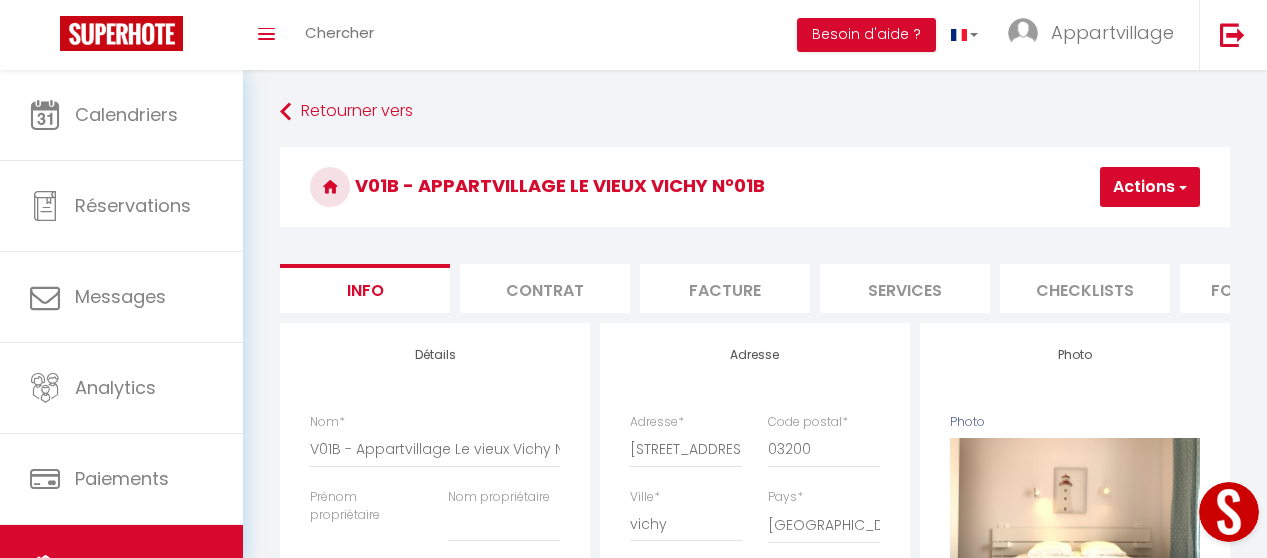 scroll, scrollTop: 0, scrollLeft: 0, axis: both 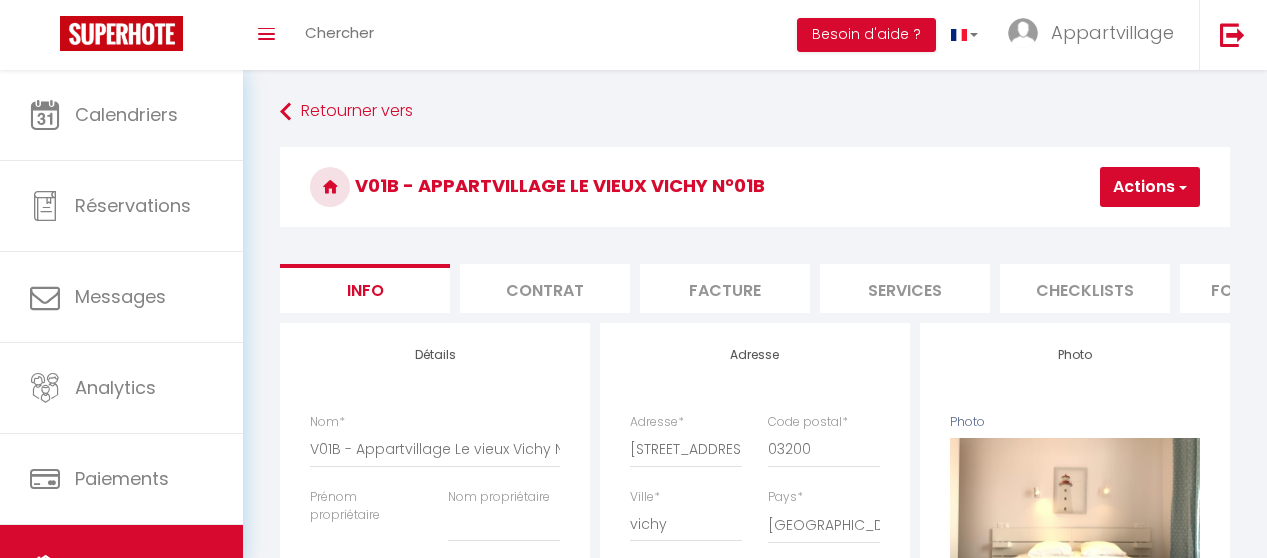 select on "4" 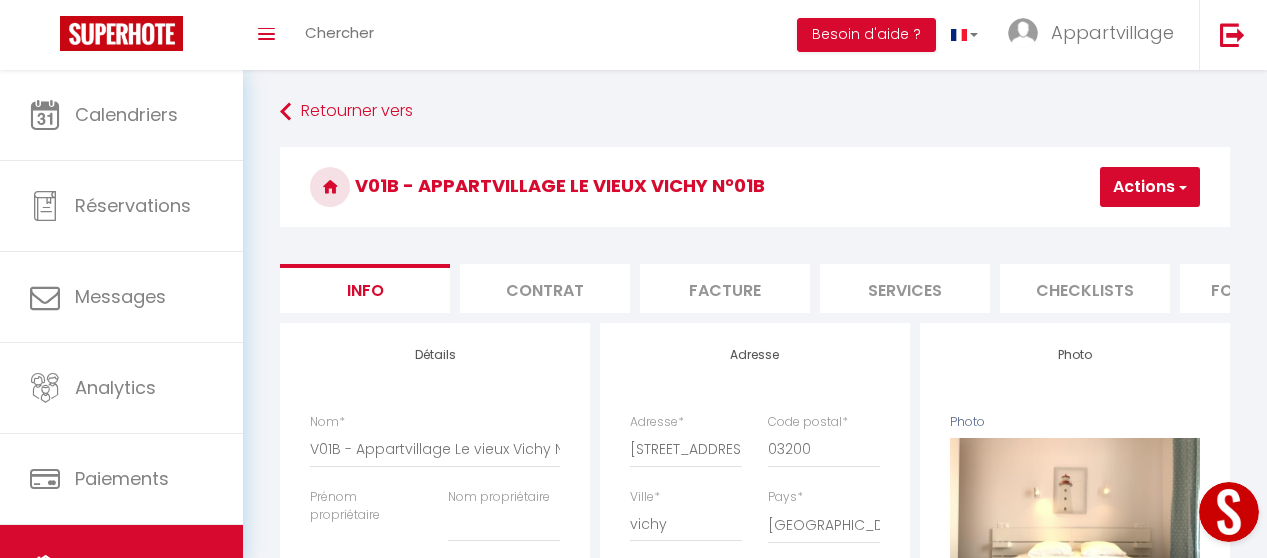scroll, scrollTop: 0, scrollLeft: 0, axis: both 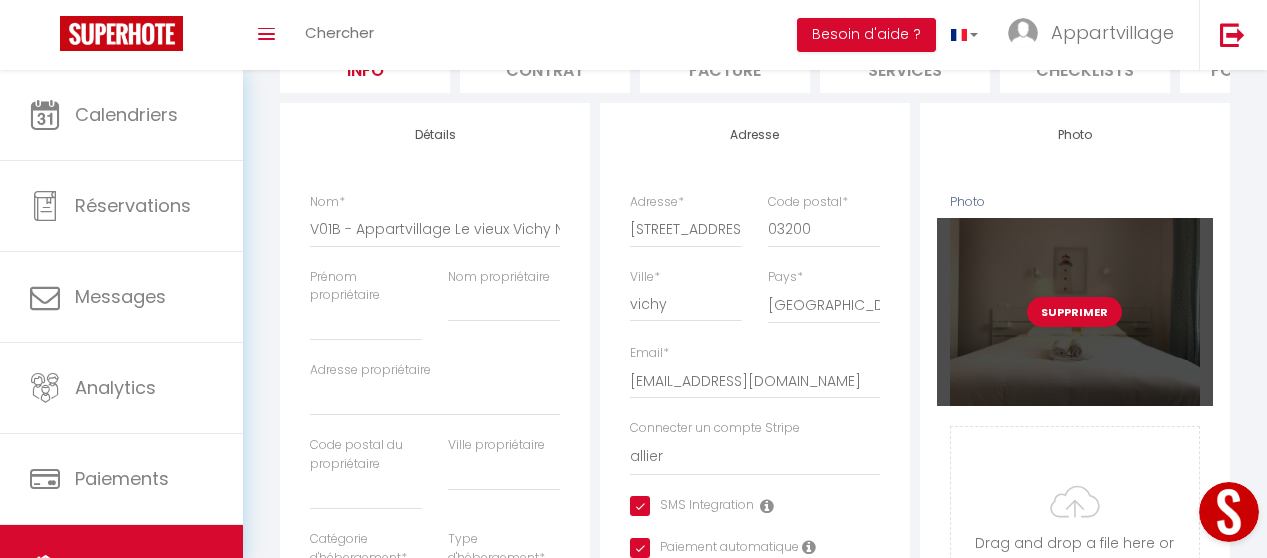 click on "Supprimer" at bounding box center (1075, 311) 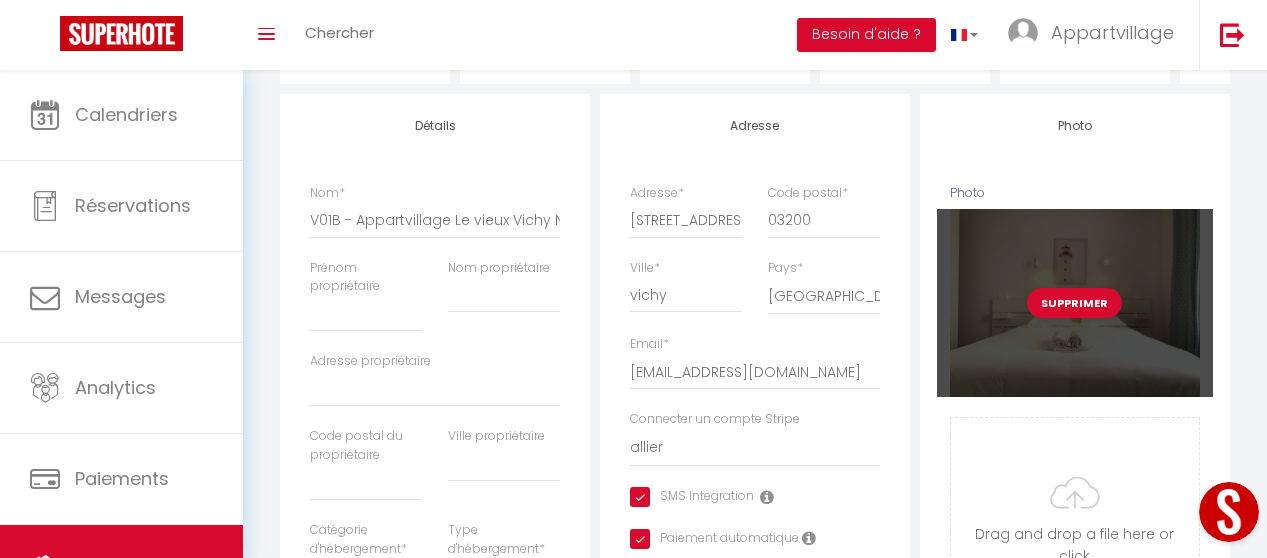scroll, scrollTop: 249, scrollLeft: 0, axis: vertical 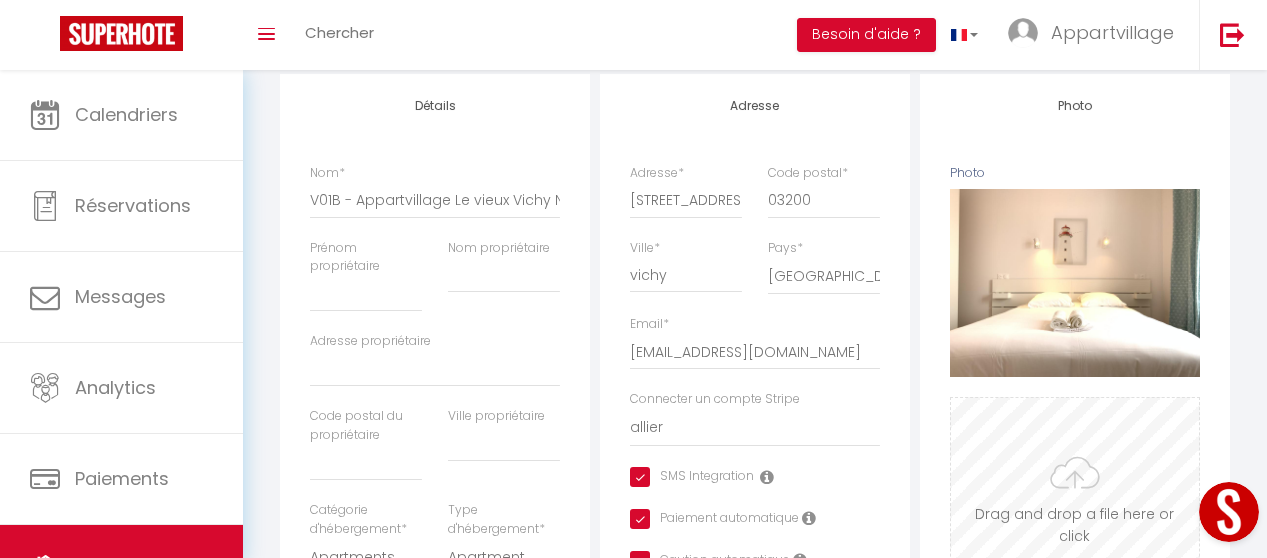 drag, startPoint x: 1073, startPoint y: 297, endPoint x: 1054, endPoint y: 314, distance: 25.495098 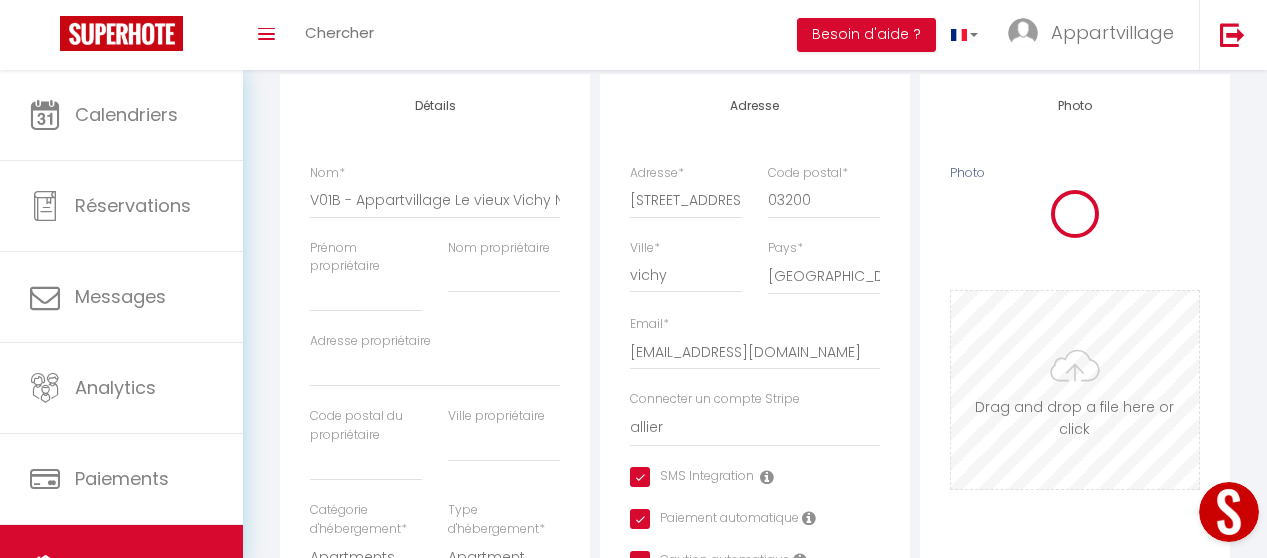 checkbox on "true" 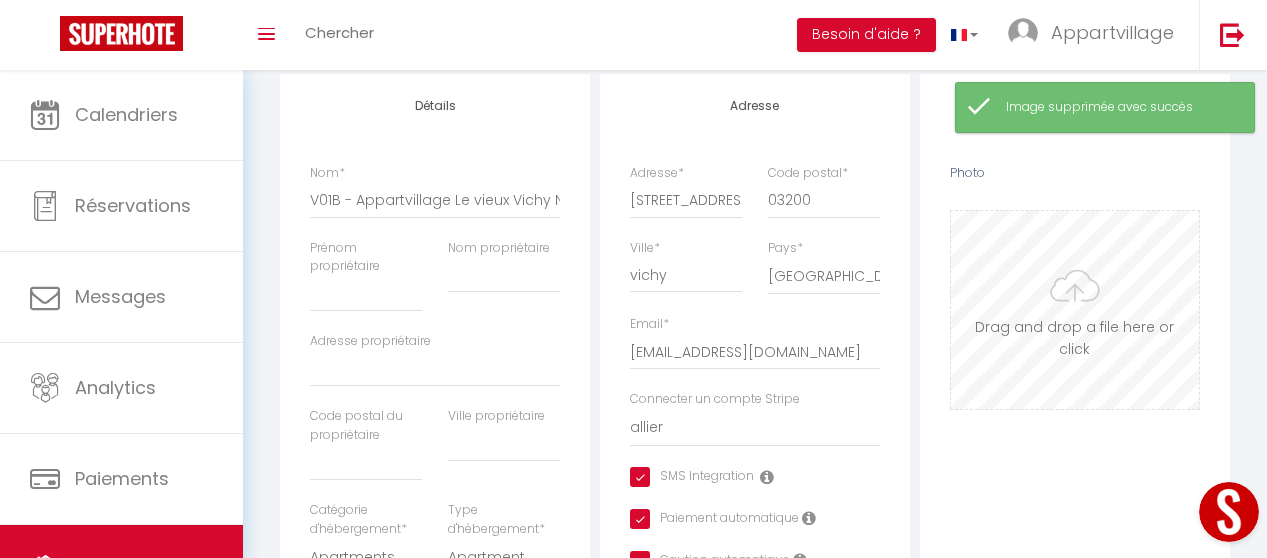 click on "Photo" at bounding box center [1075, 310] 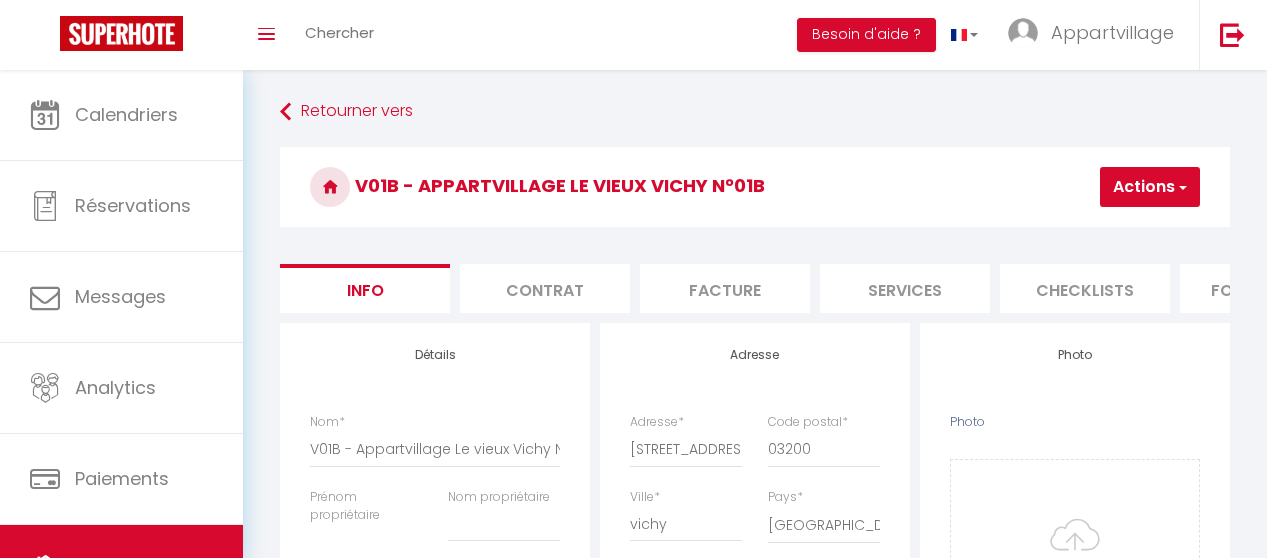 select on "4" 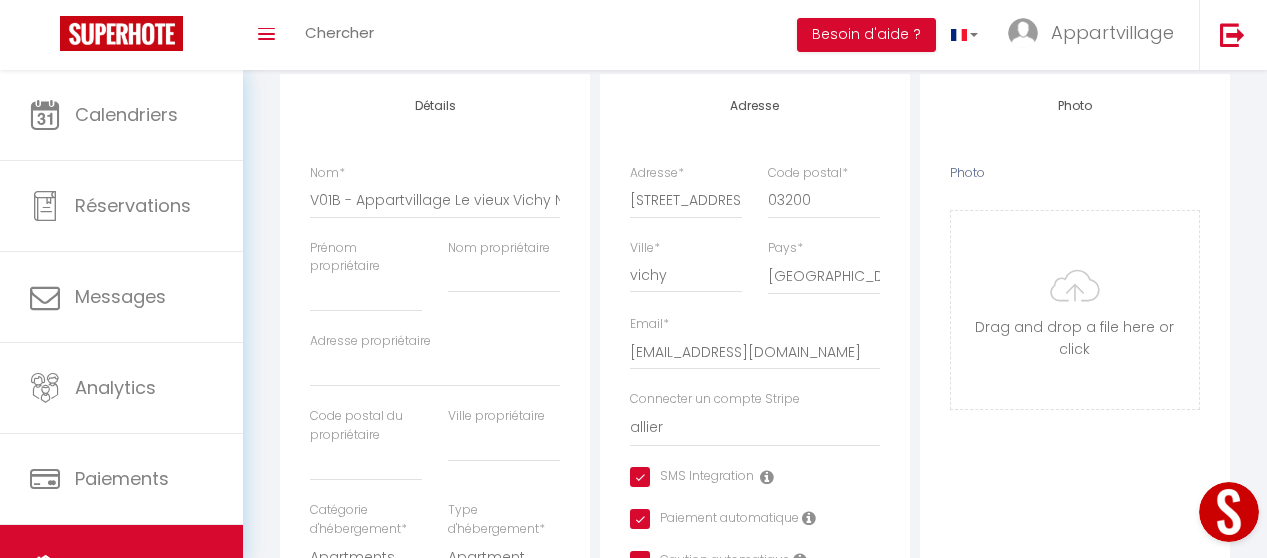 scroll, scrollTop: 0, scrollLeft: 0, axis: both 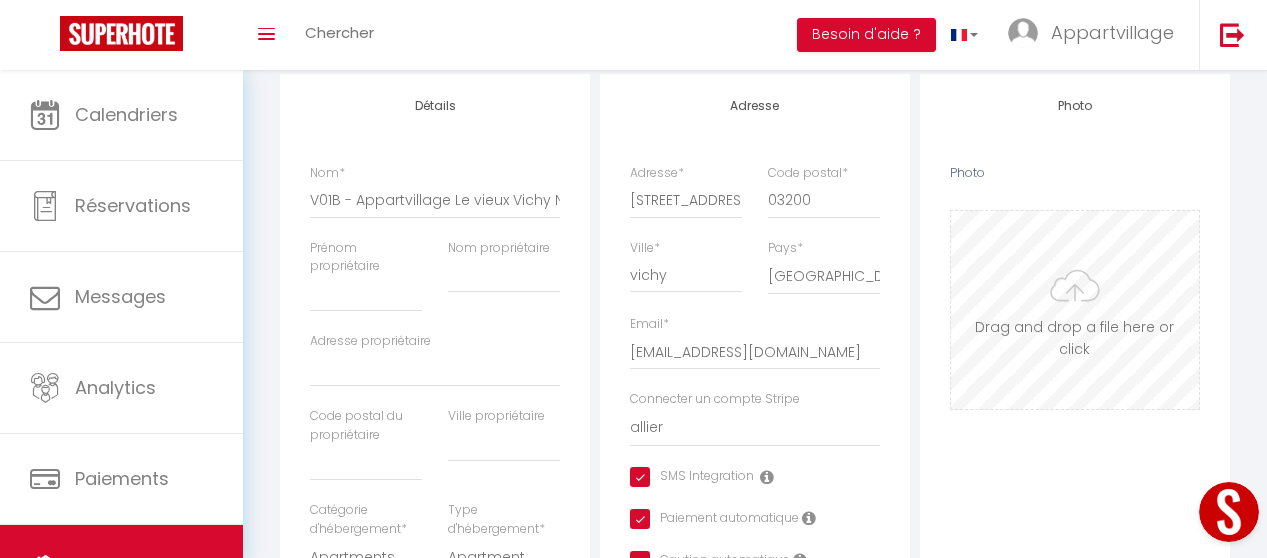 click on "Photo" at bounding box center [1075, 310] 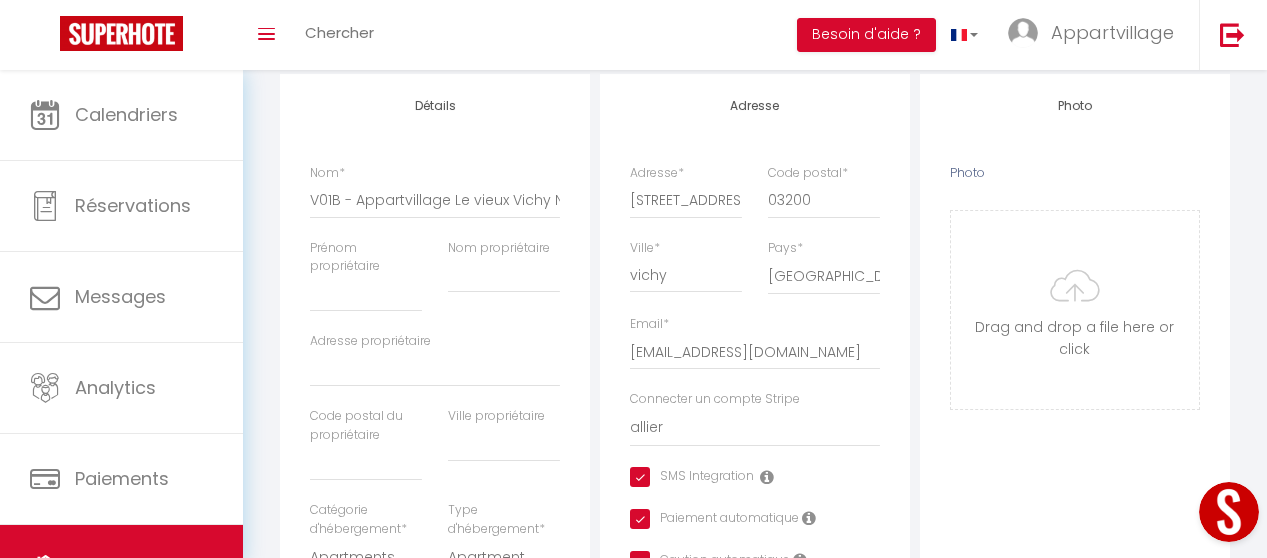 type on "C:\fakepath\651689939.jpg" 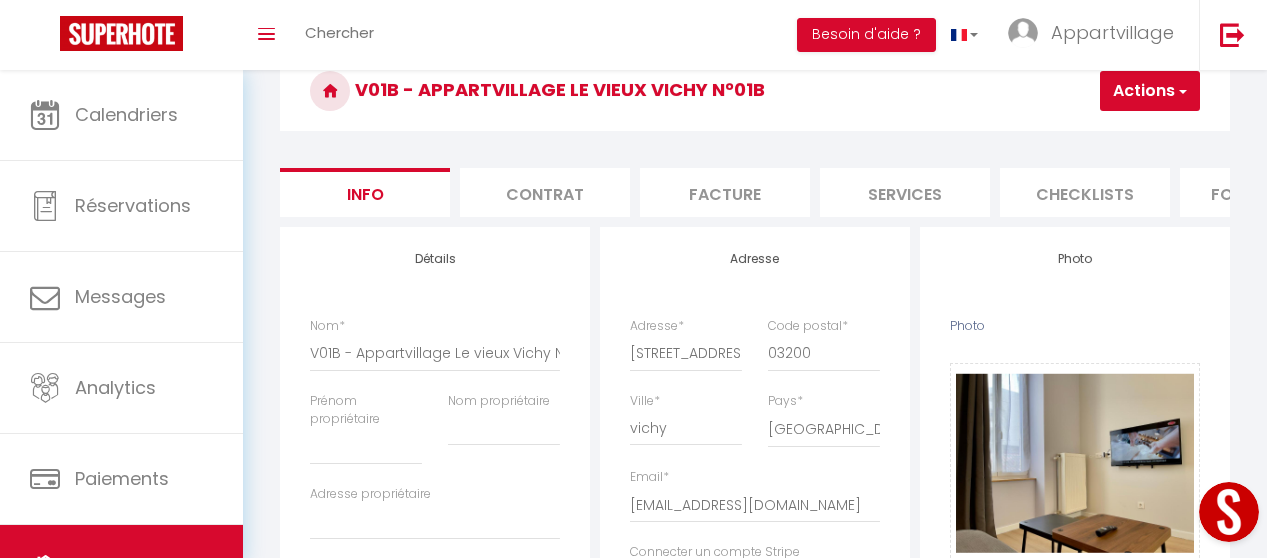 scroll, scrollTop: 71, scrollLeft: 0, axis: vertical 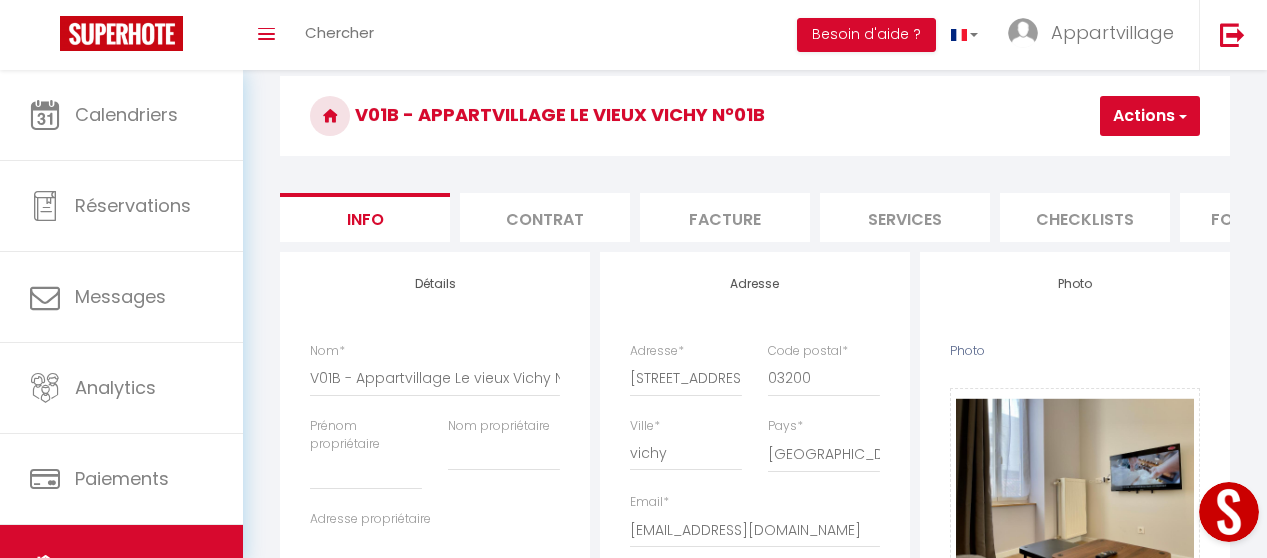 click at bounding box center (1181, 116) 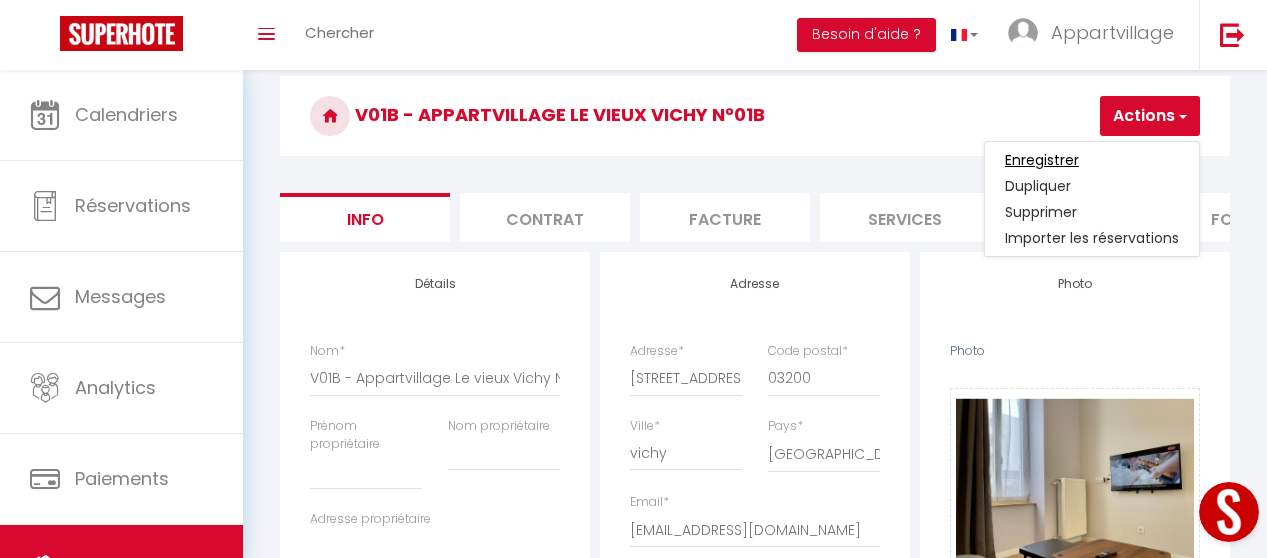 click on "Enregistrer" at bounding box center (1042, 160) 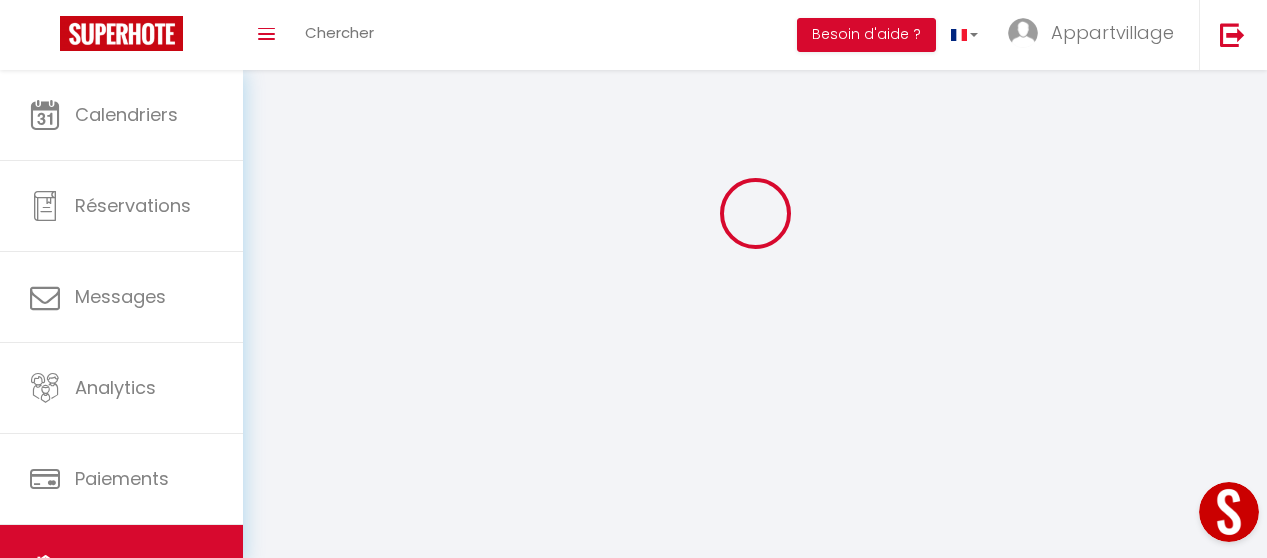 scroll, scrollTop: 70, scrollLeft: 0, axis: vertical 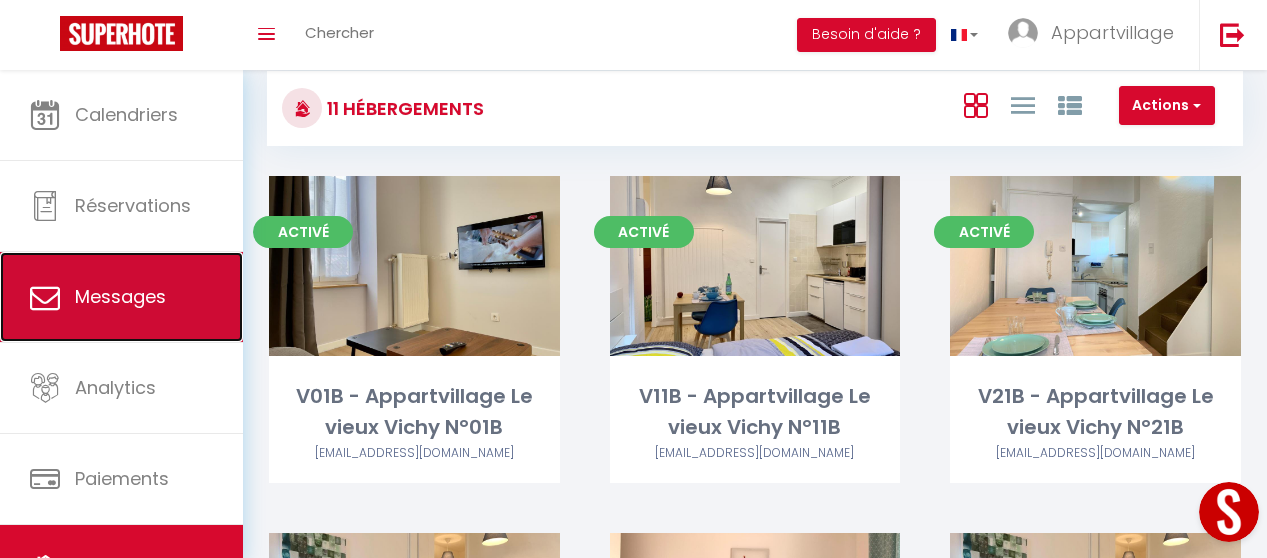 click on "Messages" at bounding box center [120, 296] 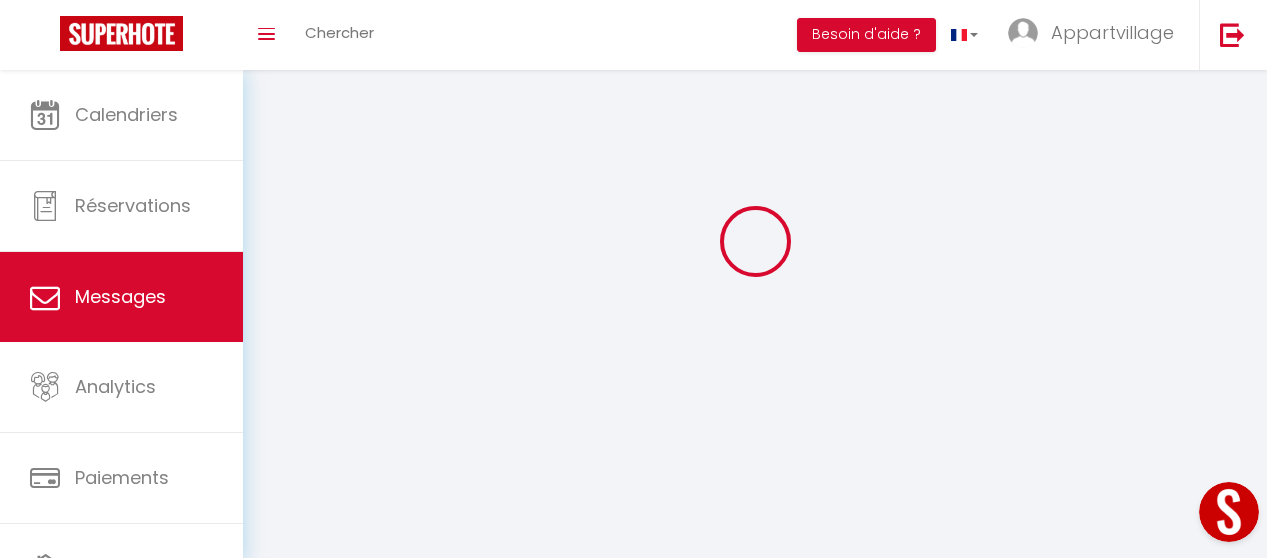 scroll, scrollTop: 0, scrollLeft: 0, axis: both 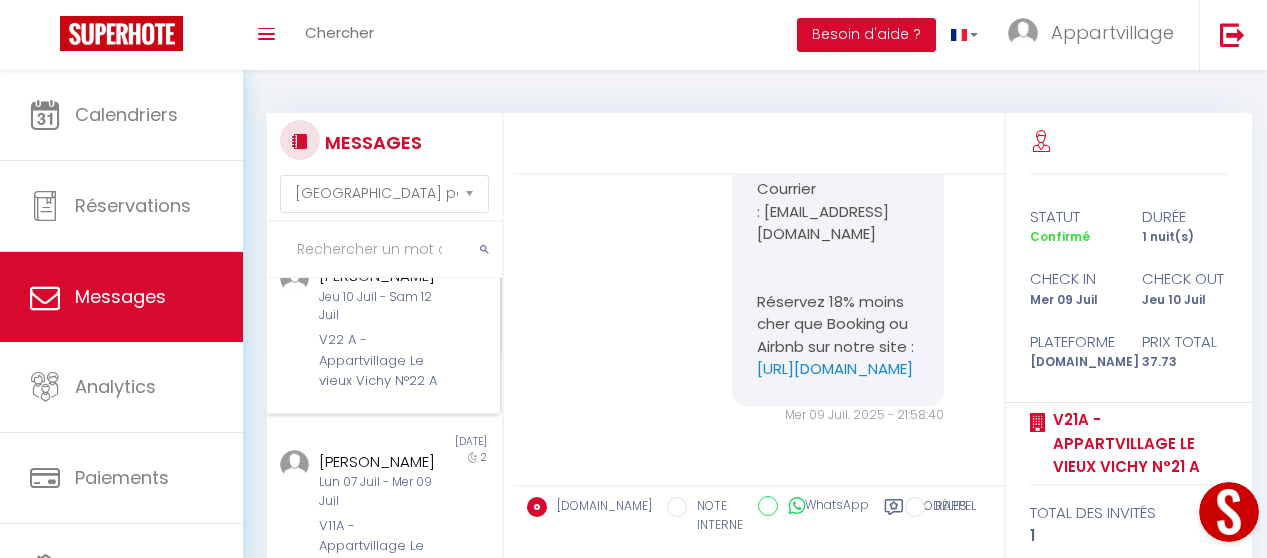 click on "V22 A - Appartvillage Le vieux Vichy N°22 A" at bounding box center (380, 360) 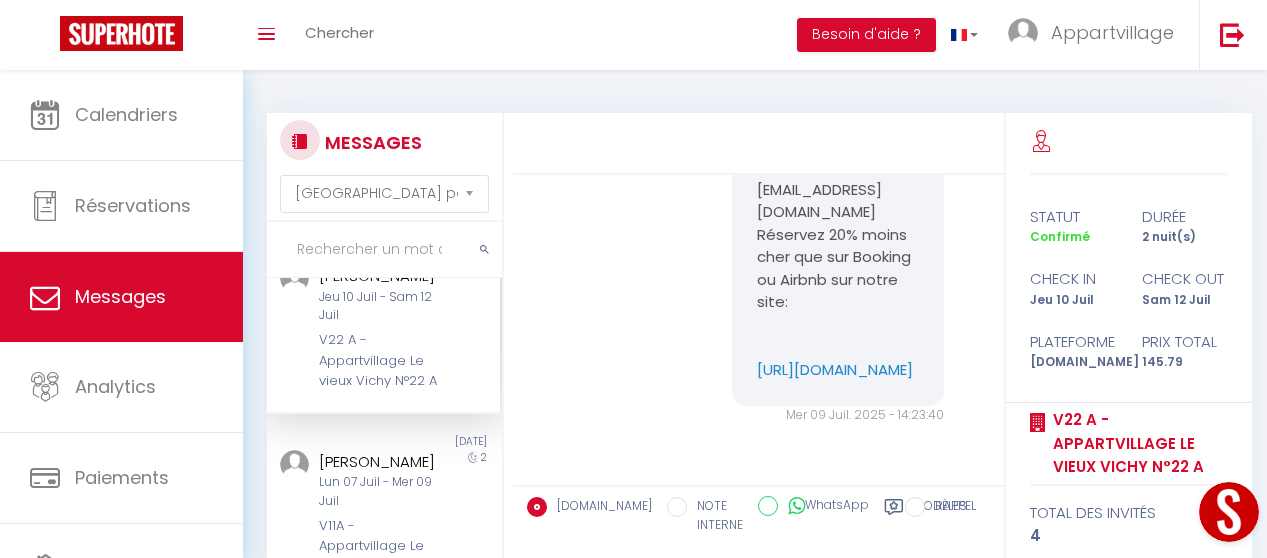 scroll, scrollTop: 15285, scrollLeft: 0, axis: vertical 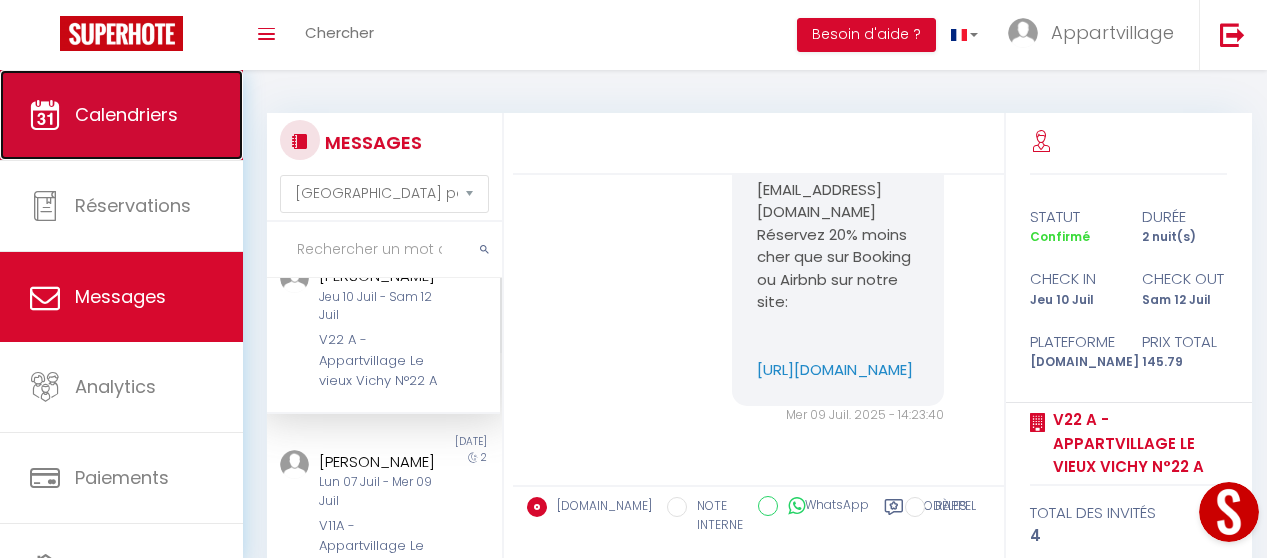 click on "Calendriers" at bounding box center [121, 115] 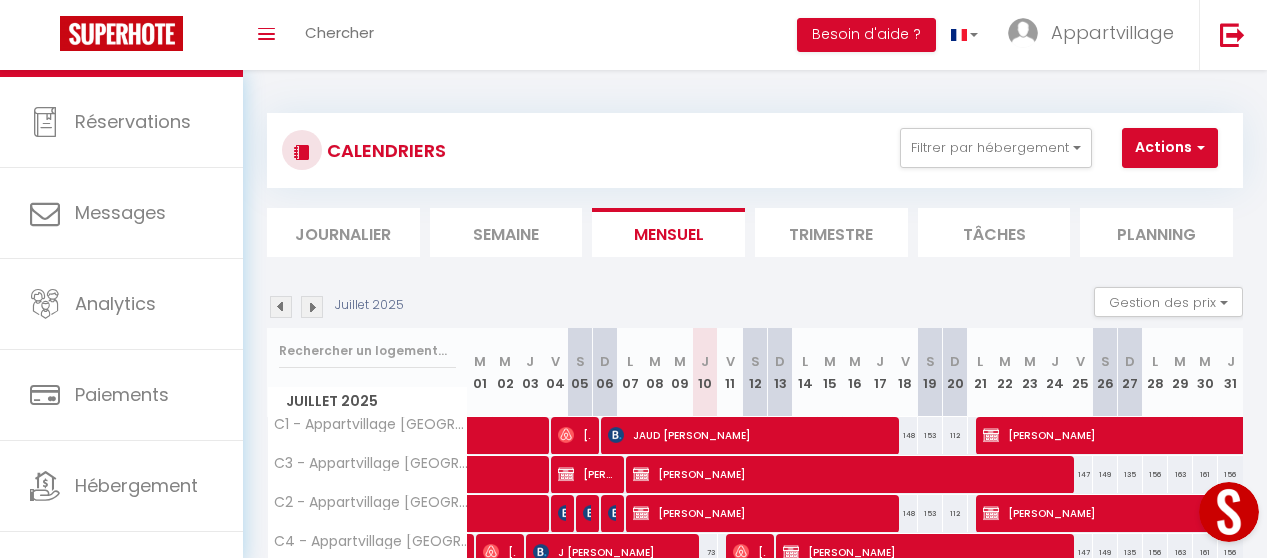 scroll, scrollTop: 144, scrollLeft: 0, axis: vertical 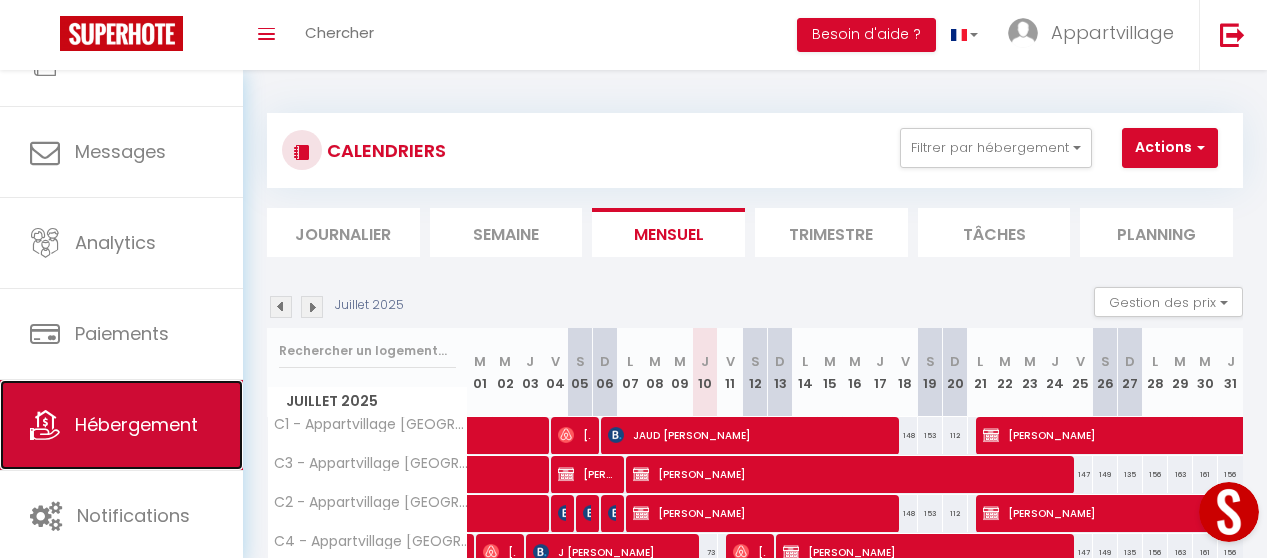click on "Hébergement" at bounding box center (136, 424) 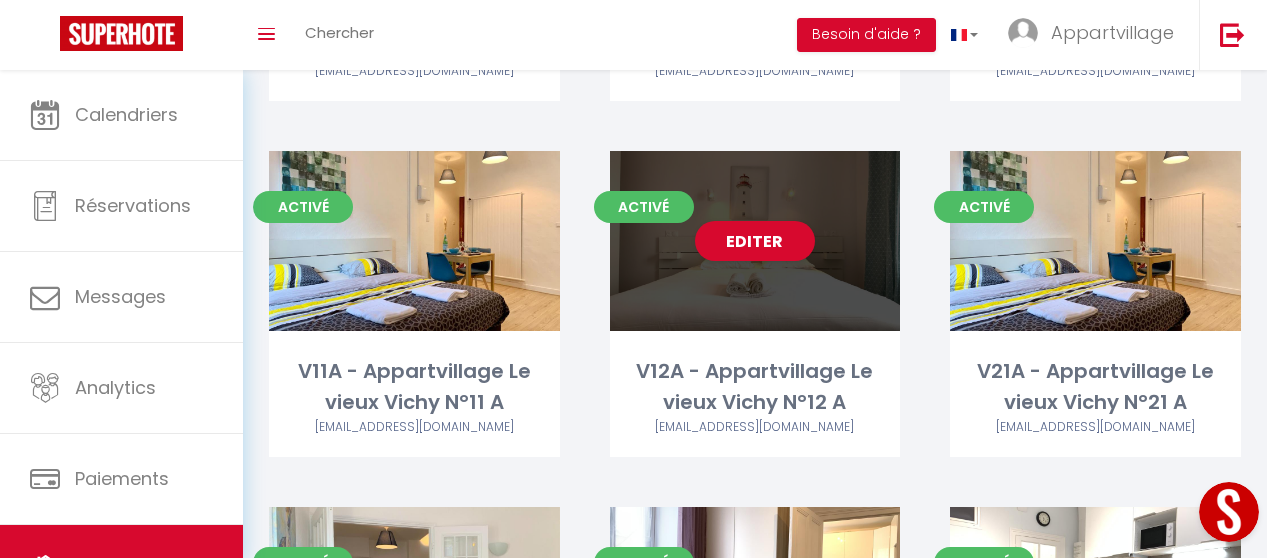 scroll, scrollTop: 334, scrollLeft: 0, axis: vertical 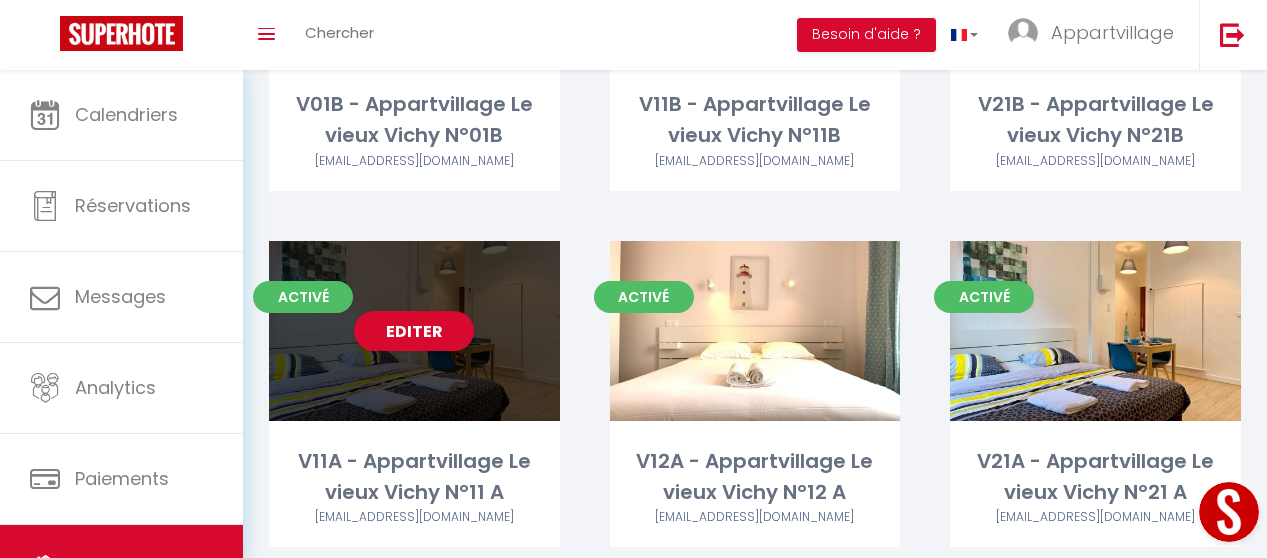 click on "Editer" at bounding box center (414, 331) 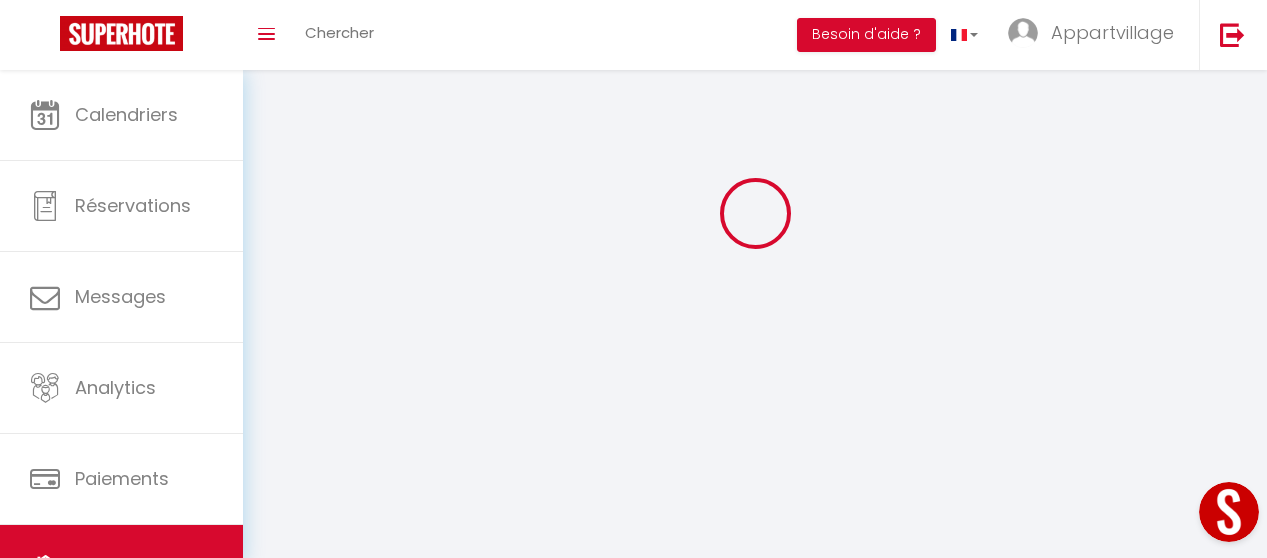 scroll, scrollTop: 0, scrollLeft: 0, axis: both 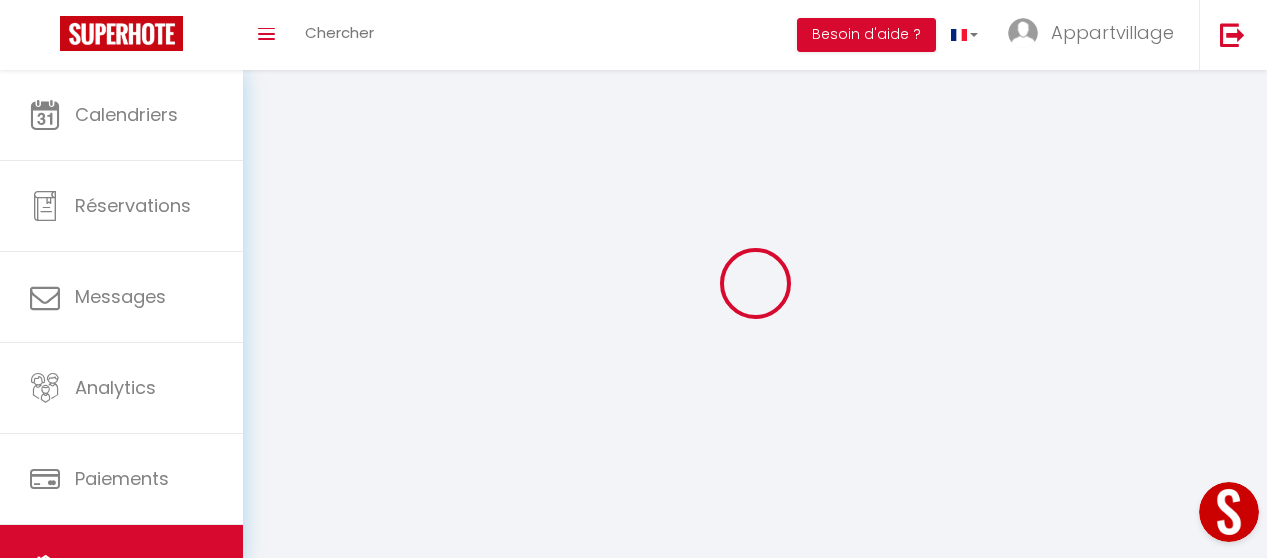 select on "28" 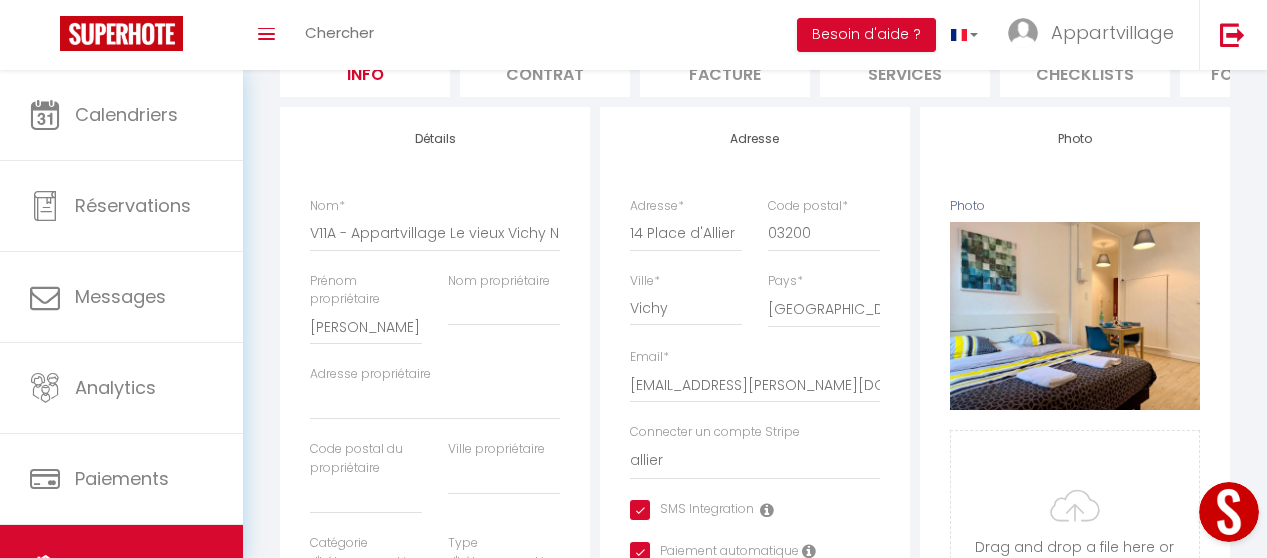 scroll, scrollTop: 224, scrollLeft: 0, axis: vertical 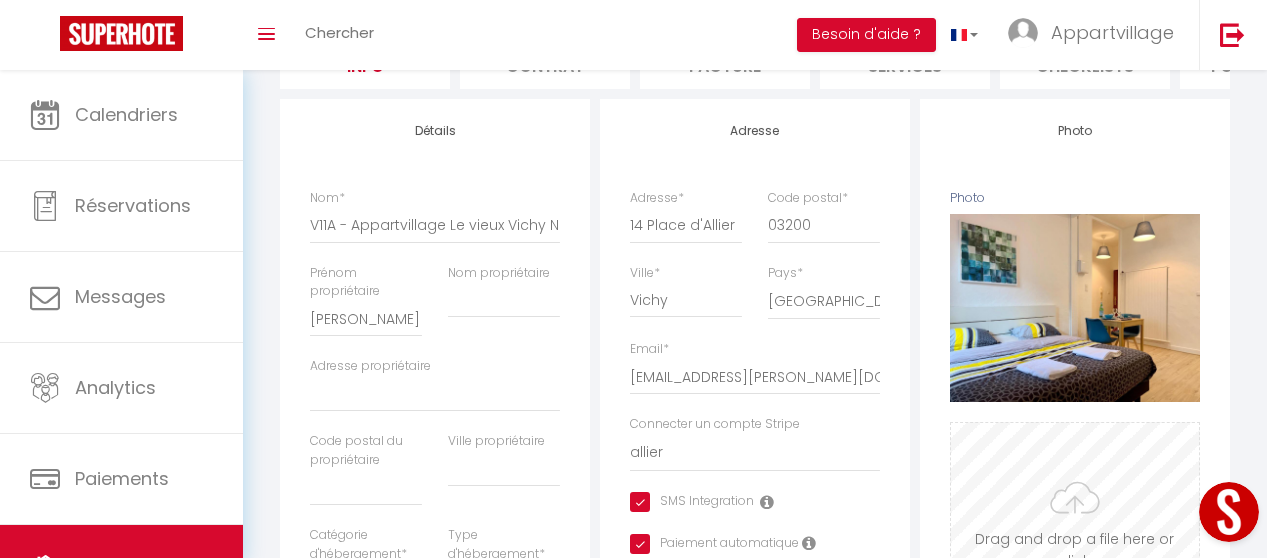 drag, startPoint x: 1079, startPoint y: 323, endPoint x: 1032, endPoint y: 334, distance: 48.270073 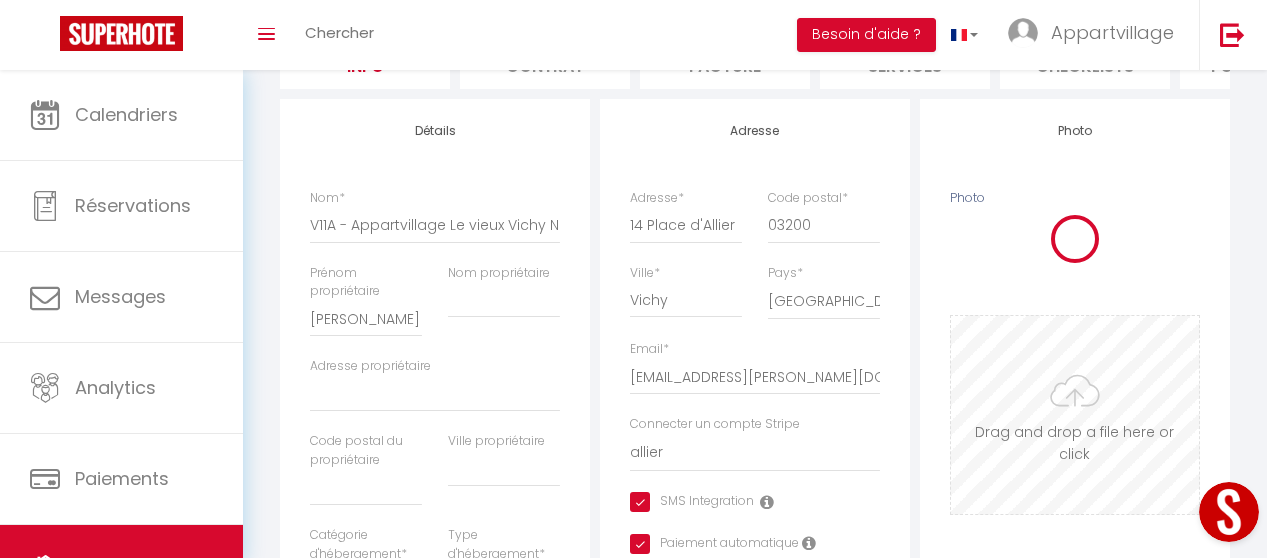 select 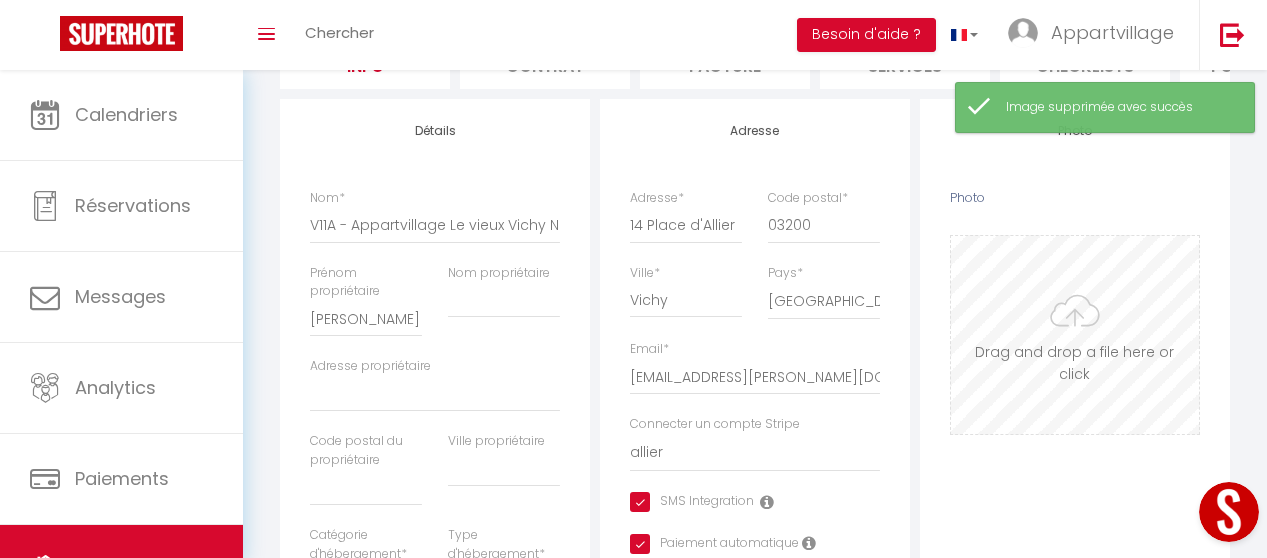 scroll, scrollTop: 189, scrollLeft: 0, axis: vertical 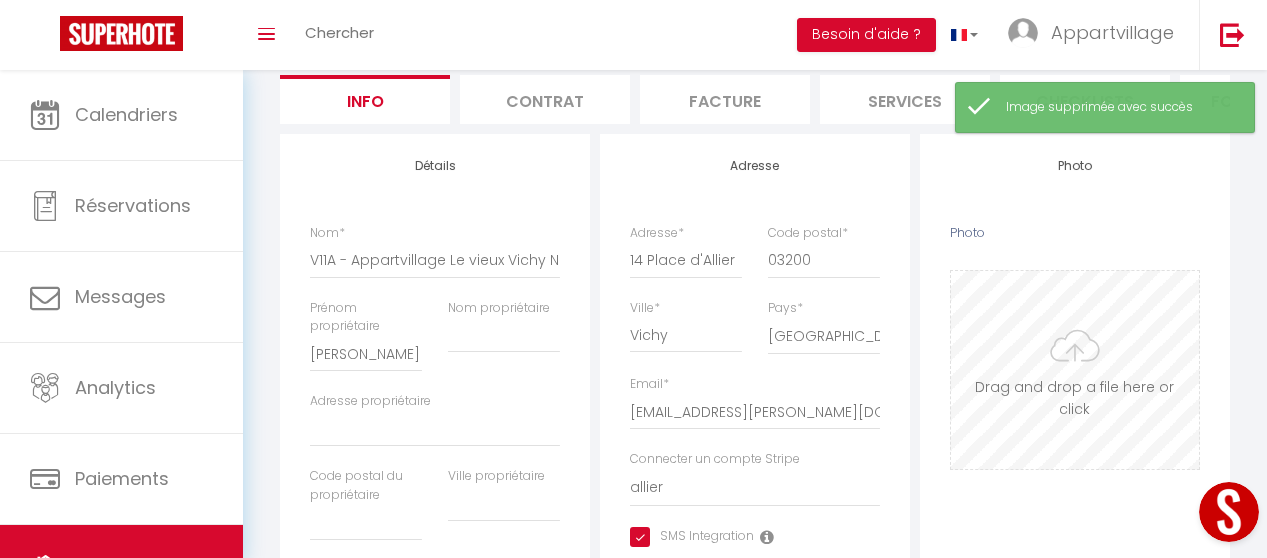 click on "Photo" at bounding box center (1075, 370) 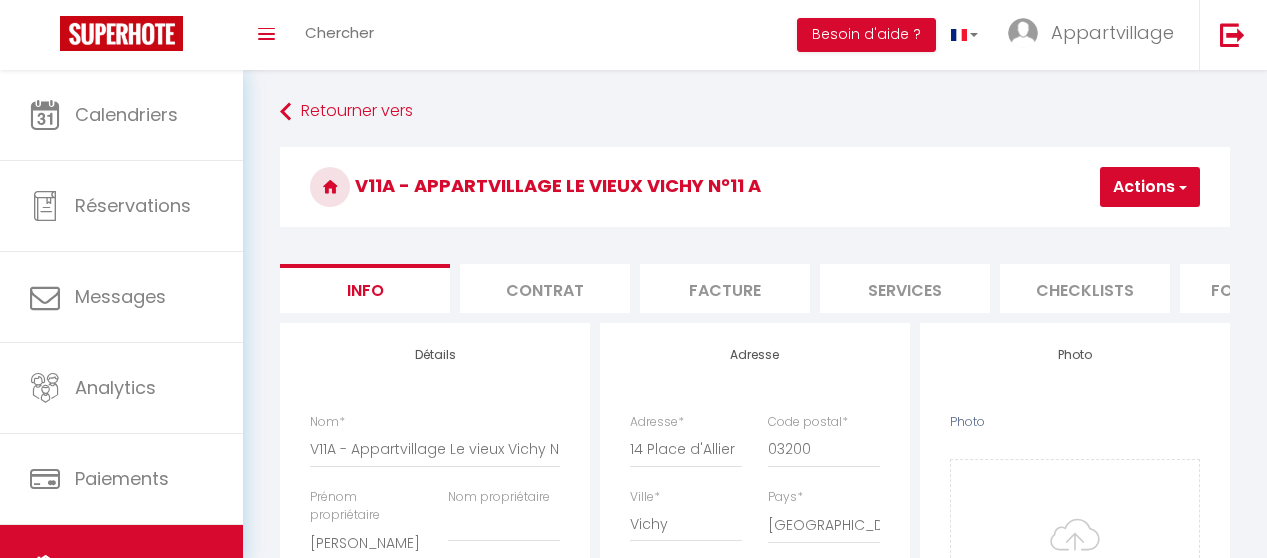 select on "4" 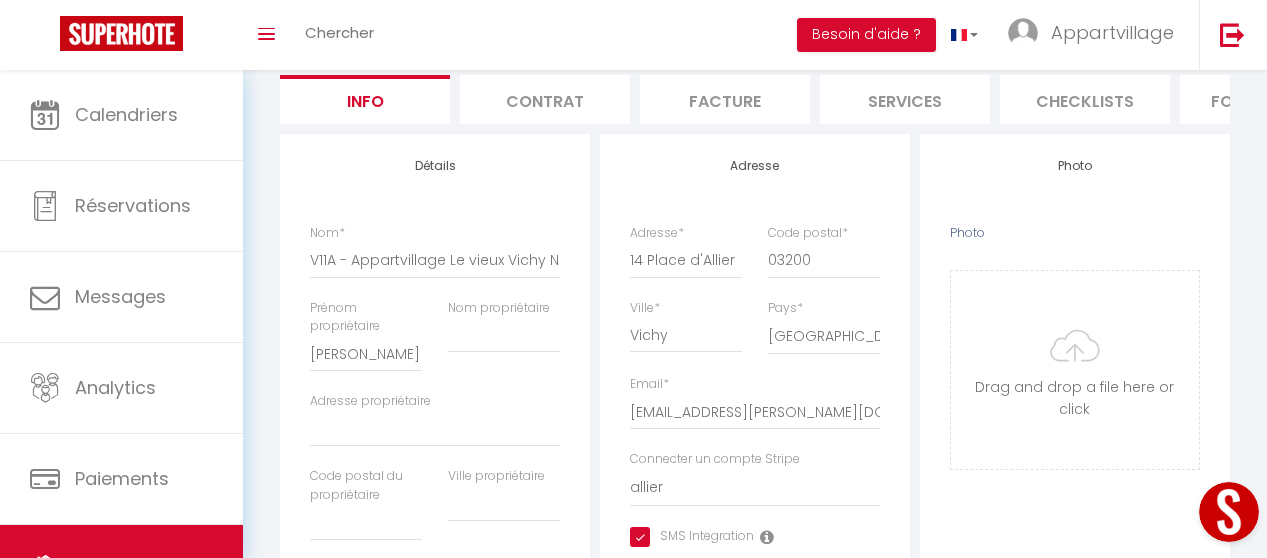 scroll, scrollTop: 0, scrollLeft: 0, axis: both 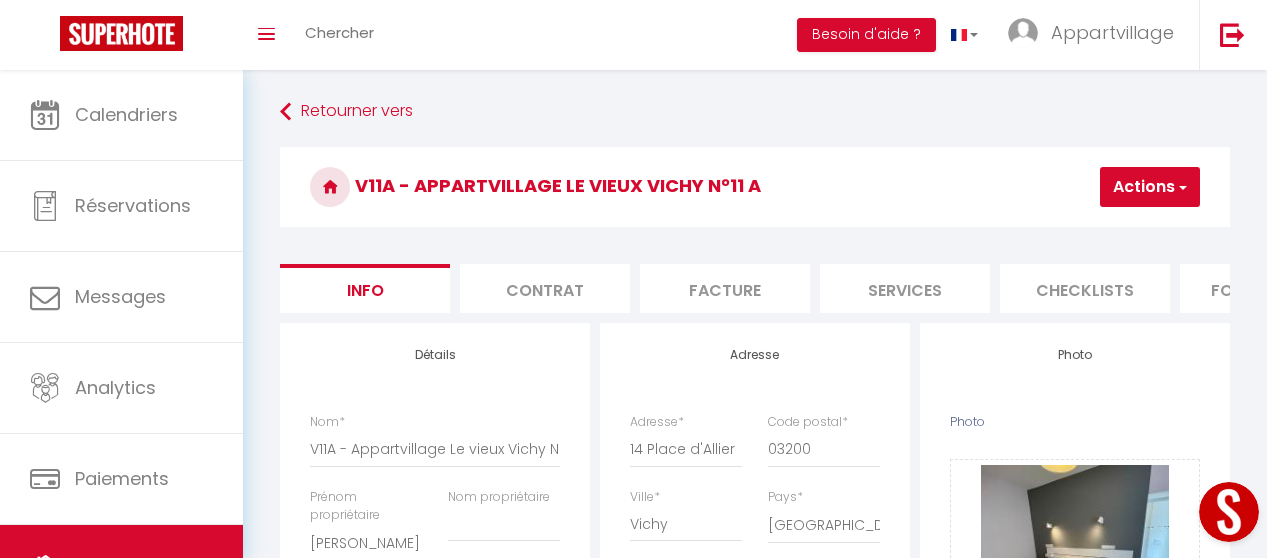 click on "Actions" at bounding box center [1150, 187] 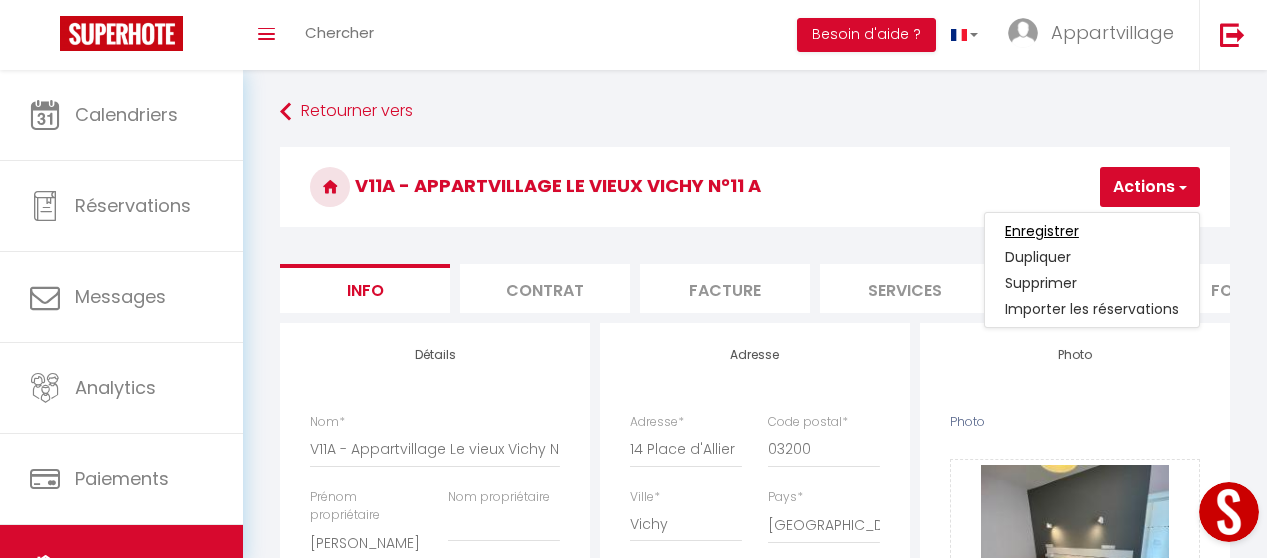 click on "Enregistrer" at bounding box center [1042, 231] 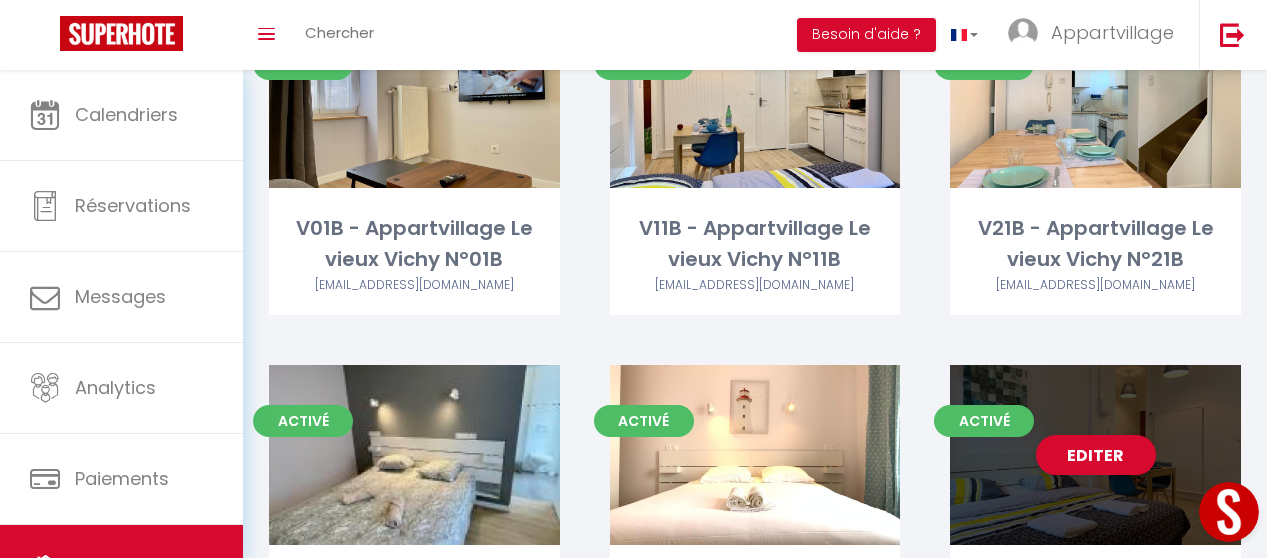 scroll, scrollTop: 167, scrollLeft: 0, axis: vertical 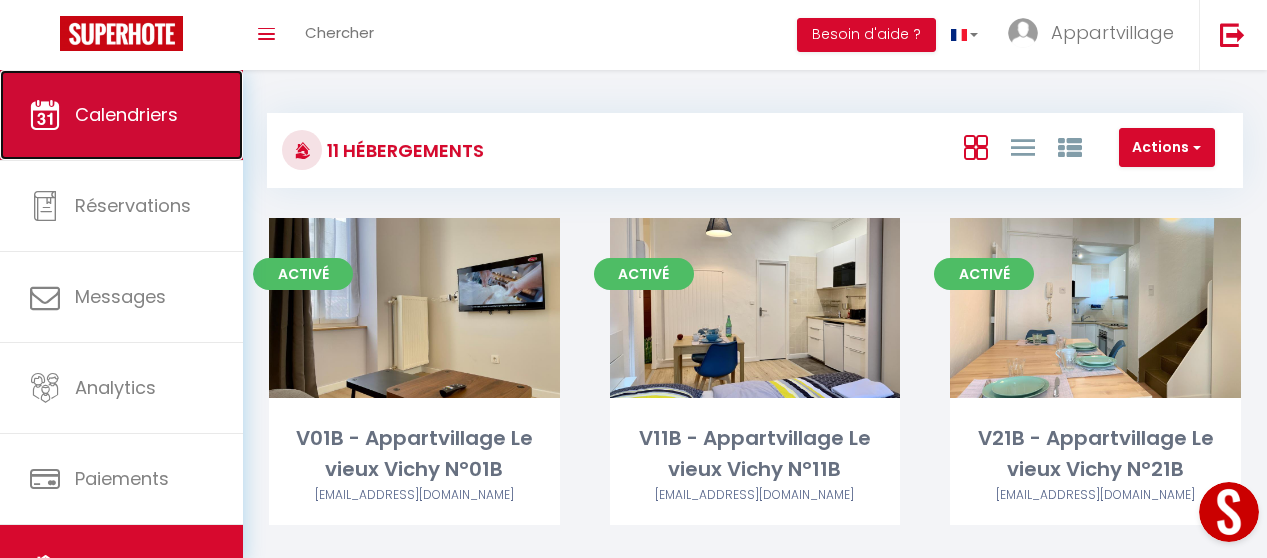 click on "Calendriers" at bounding box center (126, 114) 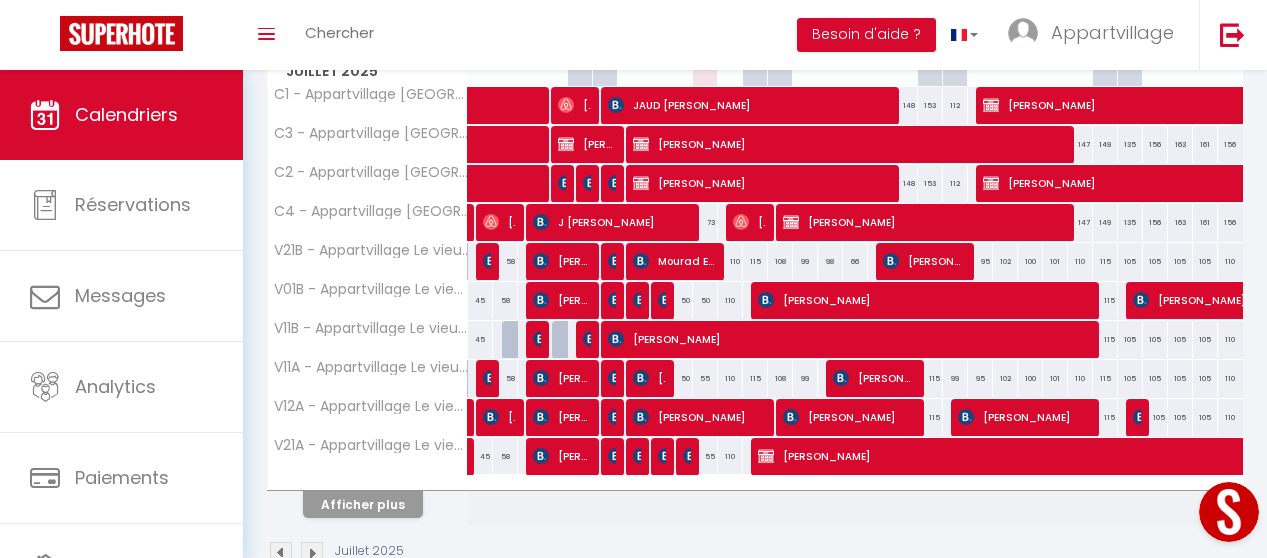 scroll, scrollTop: 341, scrollLeft: 0, axis: vertical 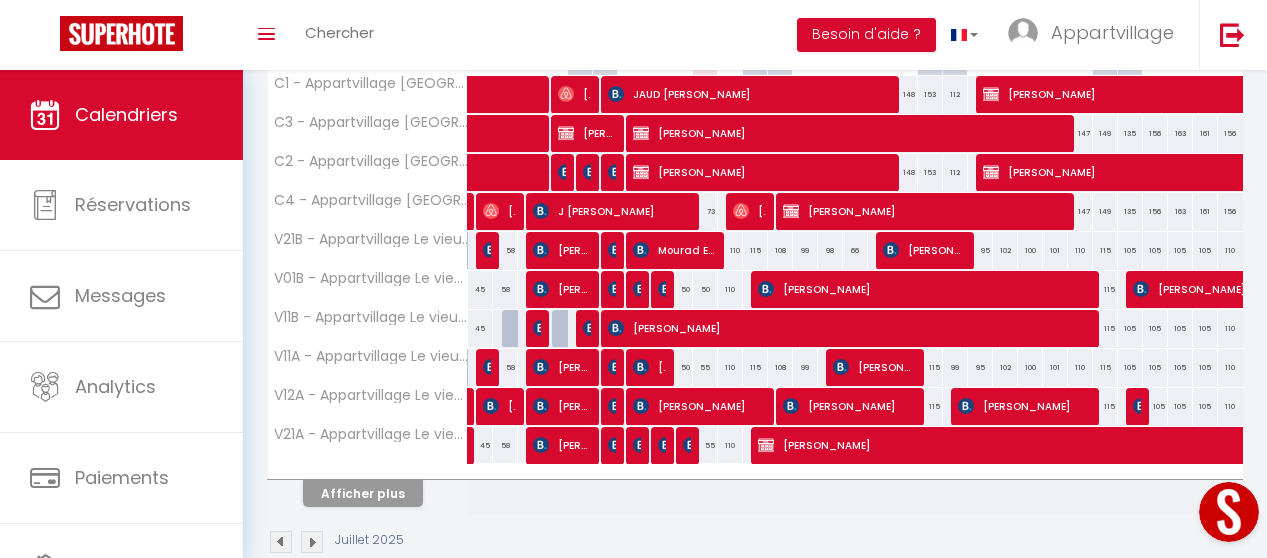 click on "55" at bounding box center (705, 367) 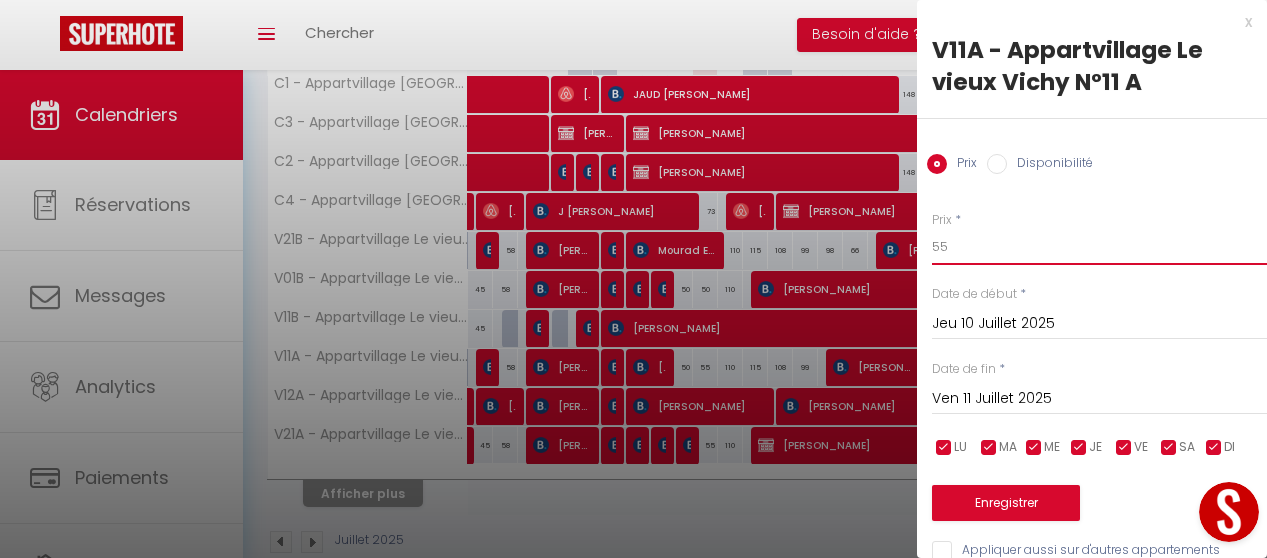 click on "55" at bounding box center [1099, 247] 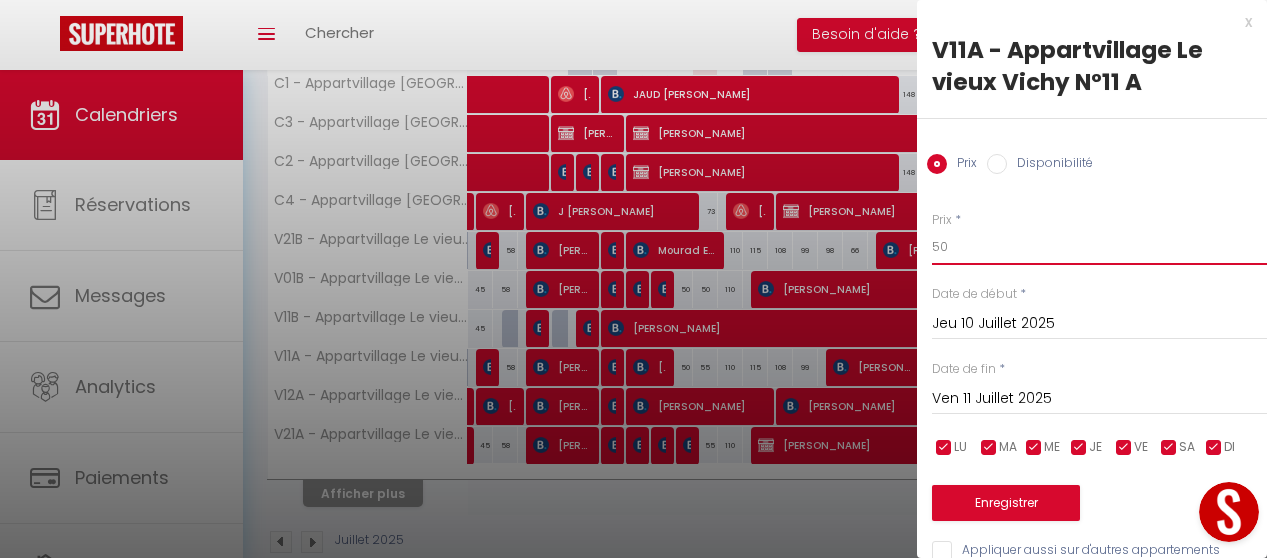 type on "50" 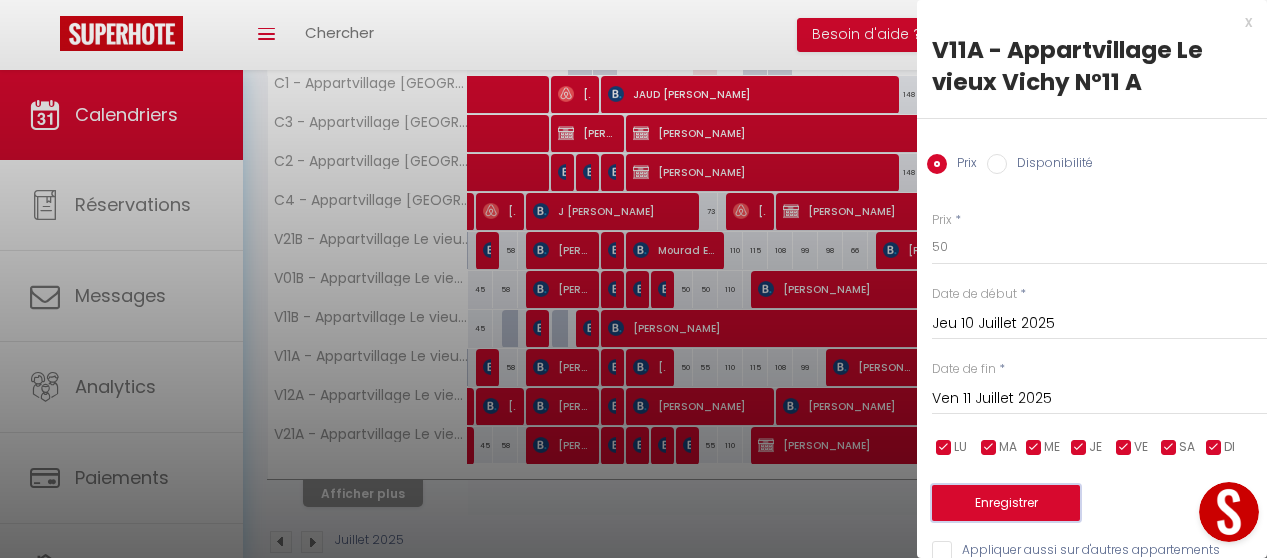 drag, startPoint x: 1039, startPoint y: 509, endPoint x: 1028, endPoint y: 507, distance: 11.18034 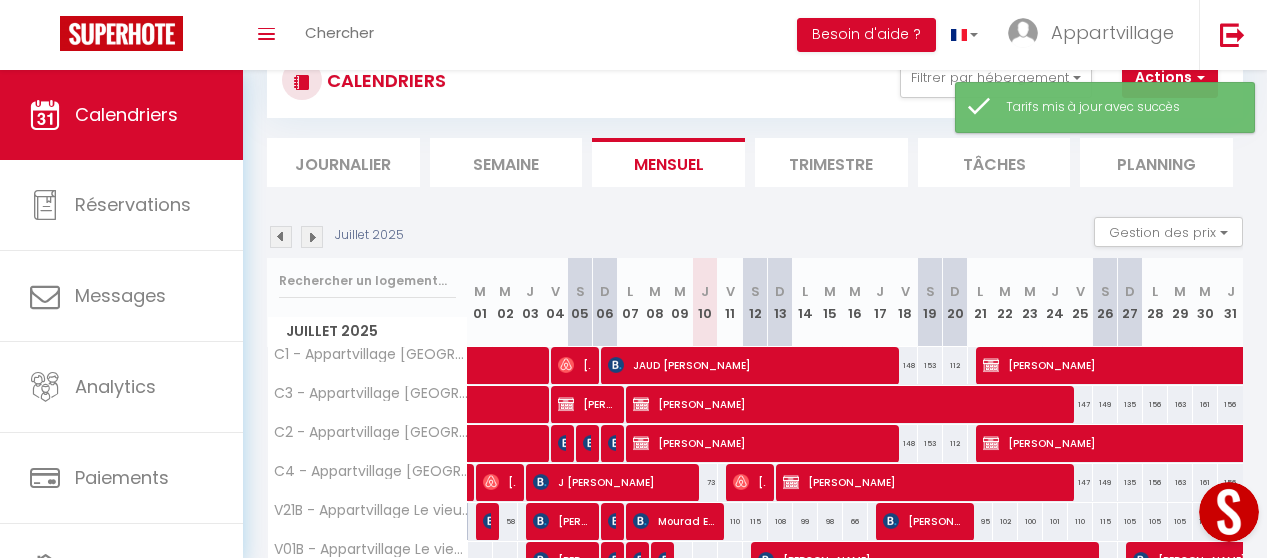 scroll, scrollTop: 341, scrollLeft: 0, axis: vertical 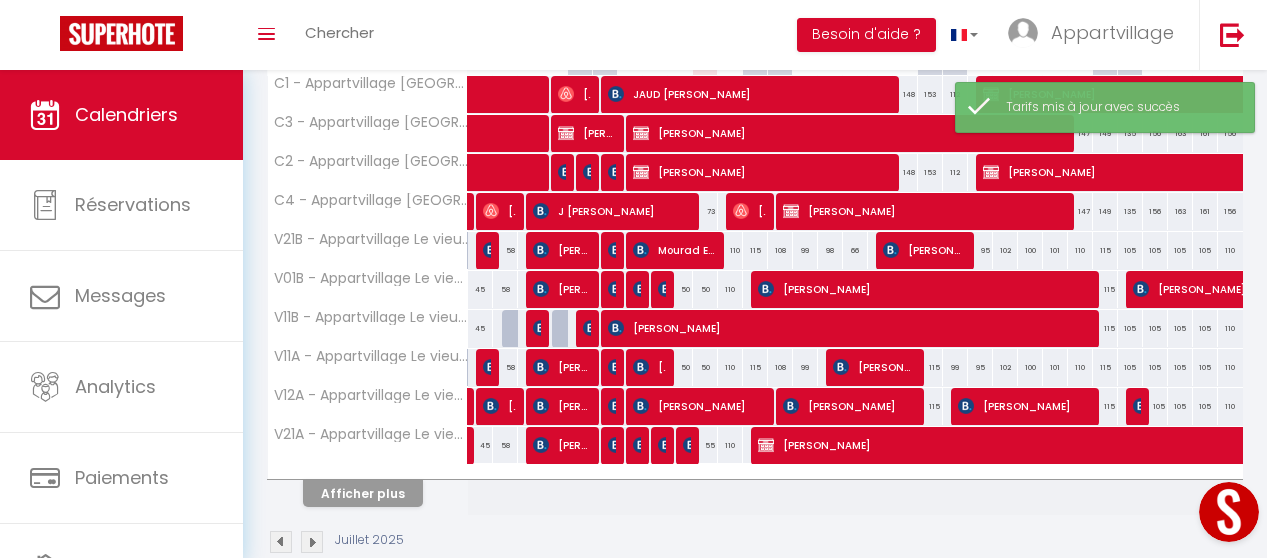 click on "55" at bounding box center [705, 445] 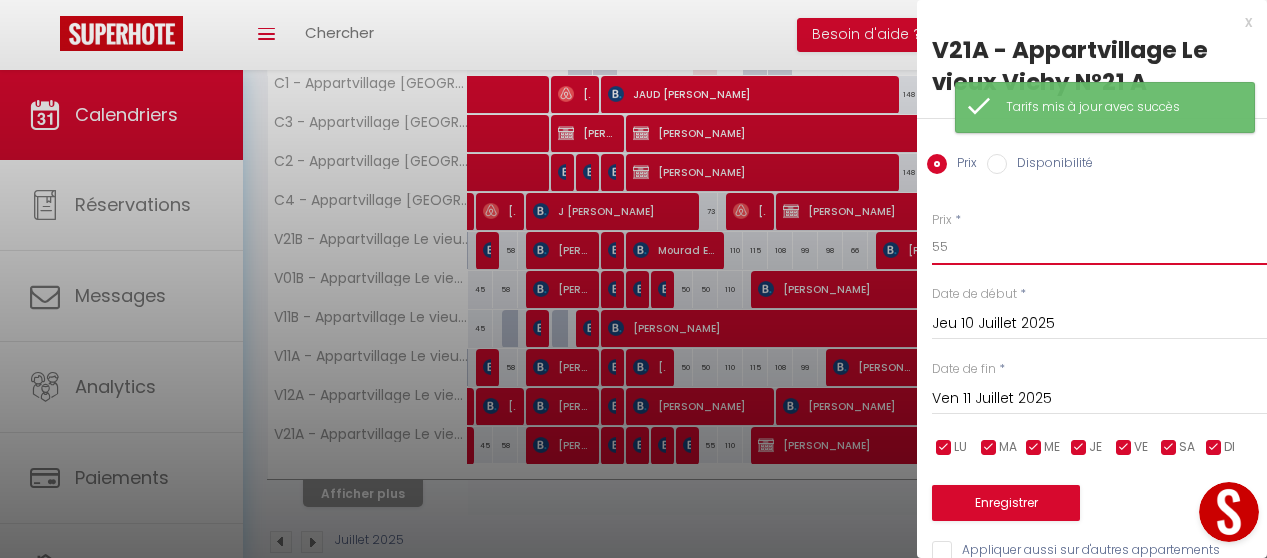 click on "55" at bounding box center (1099, 247) 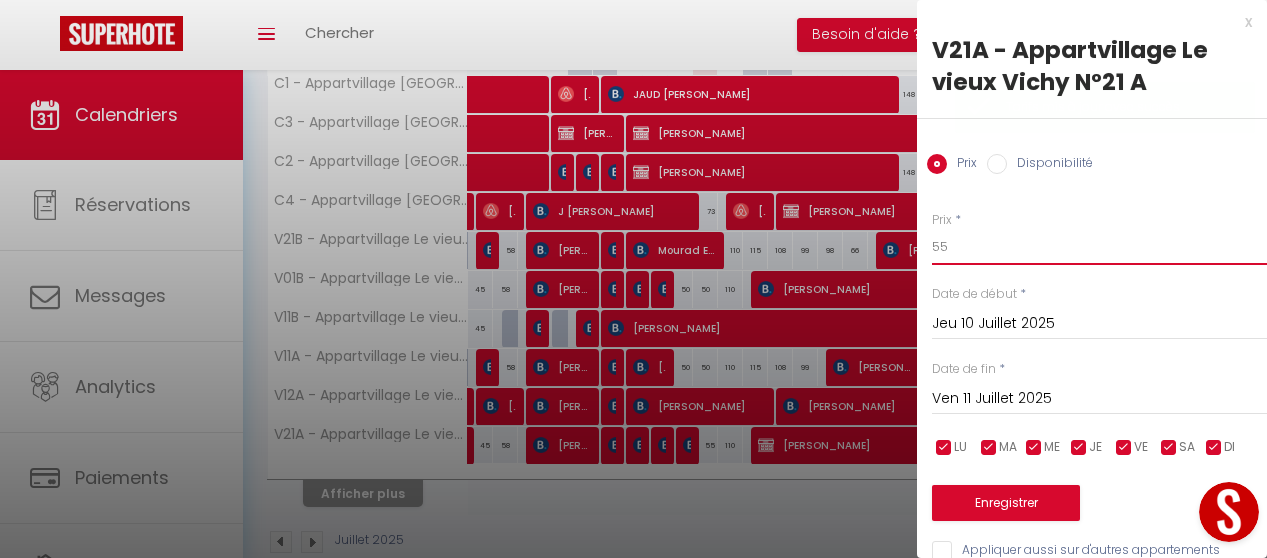 click on "55" at bounding box center [1099, 247] 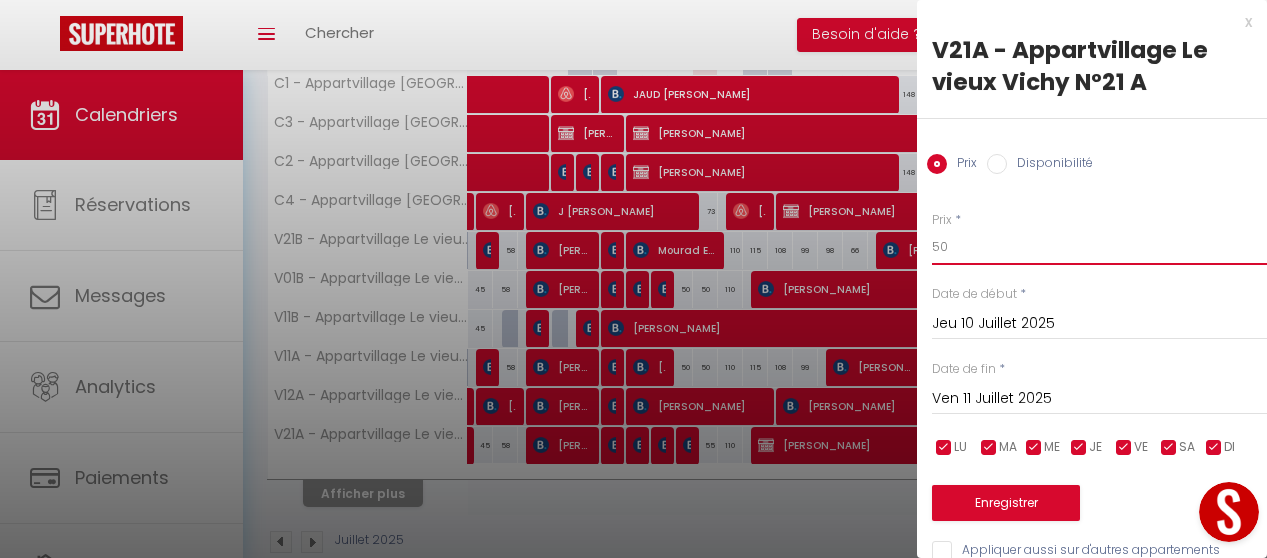 type on "50" 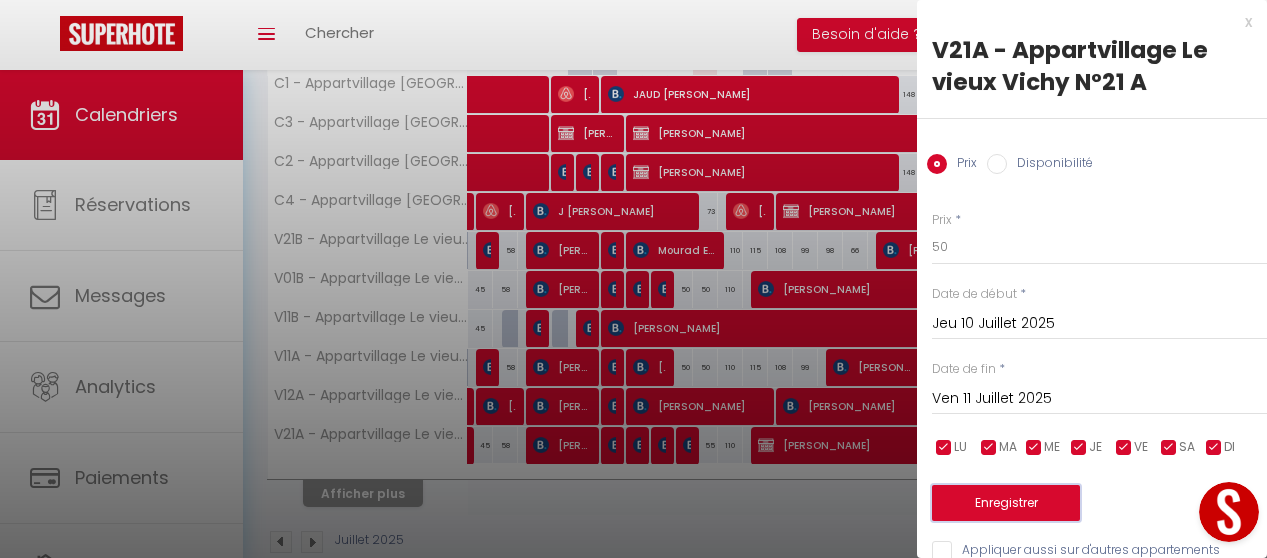 click on "Enregistrer" at bounding box center (1006, 503) 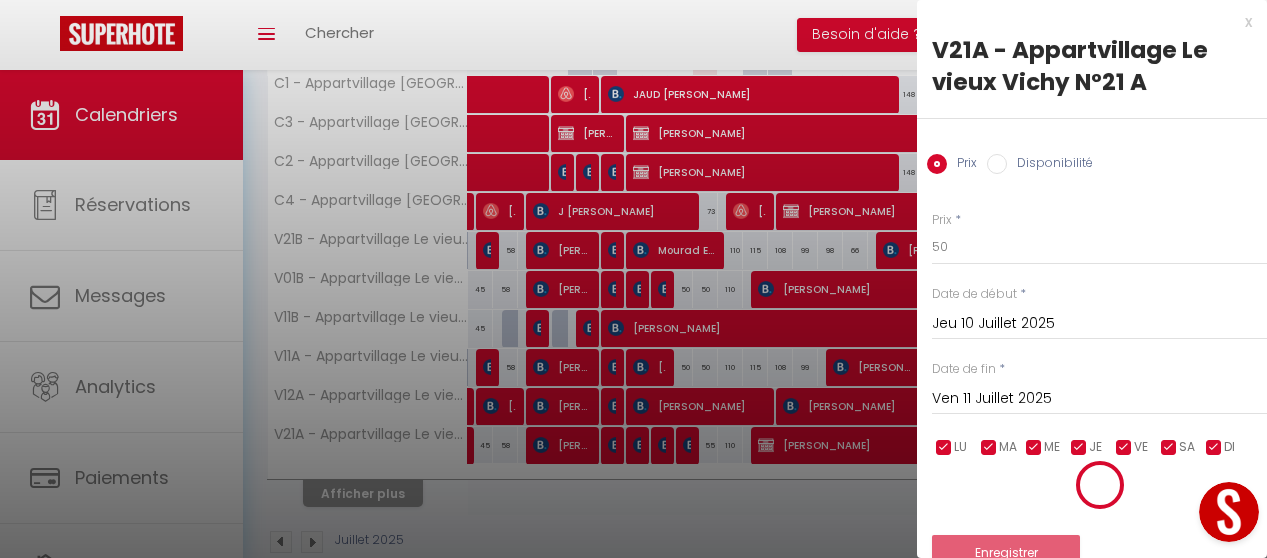 scroll, scrollTop: 0, scrollLeft: 0, axis: both 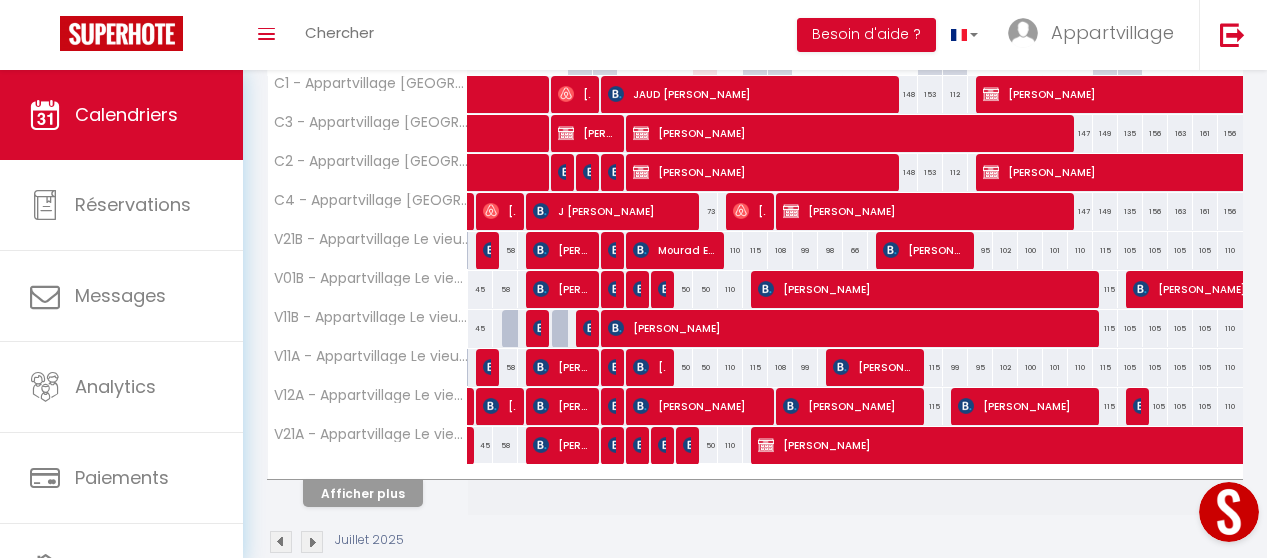 drag, startPoint x: 728, startPoint y: 252, endPoint x: 733, endPoint y: 275, distance: 23.537205 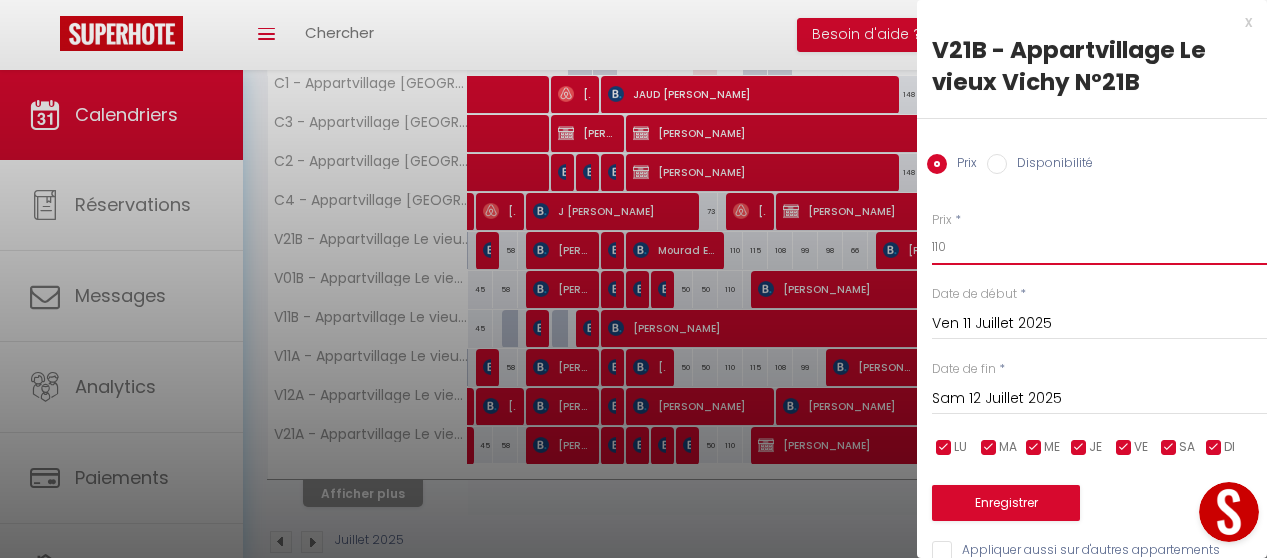 click on "110" at bounding box center [1099, 247] 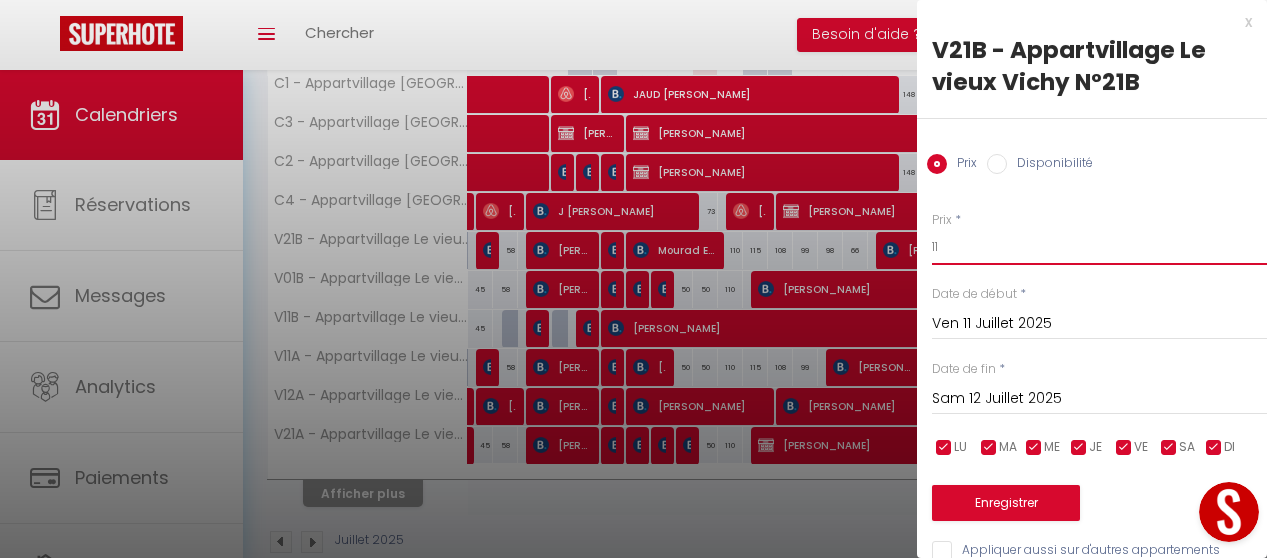 type on "1" 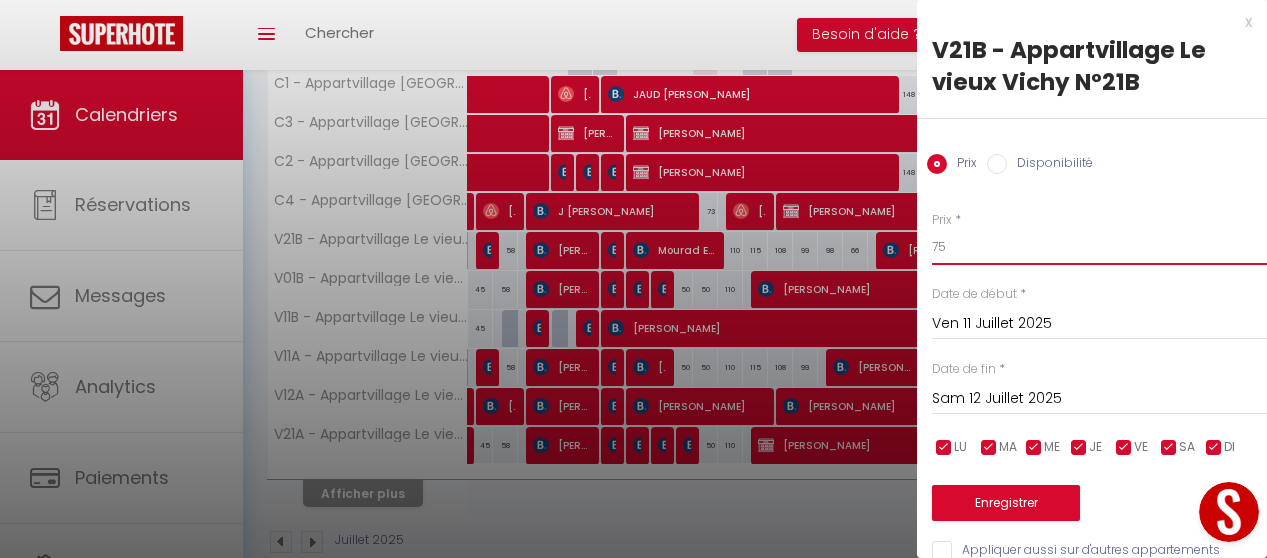 type on "75" 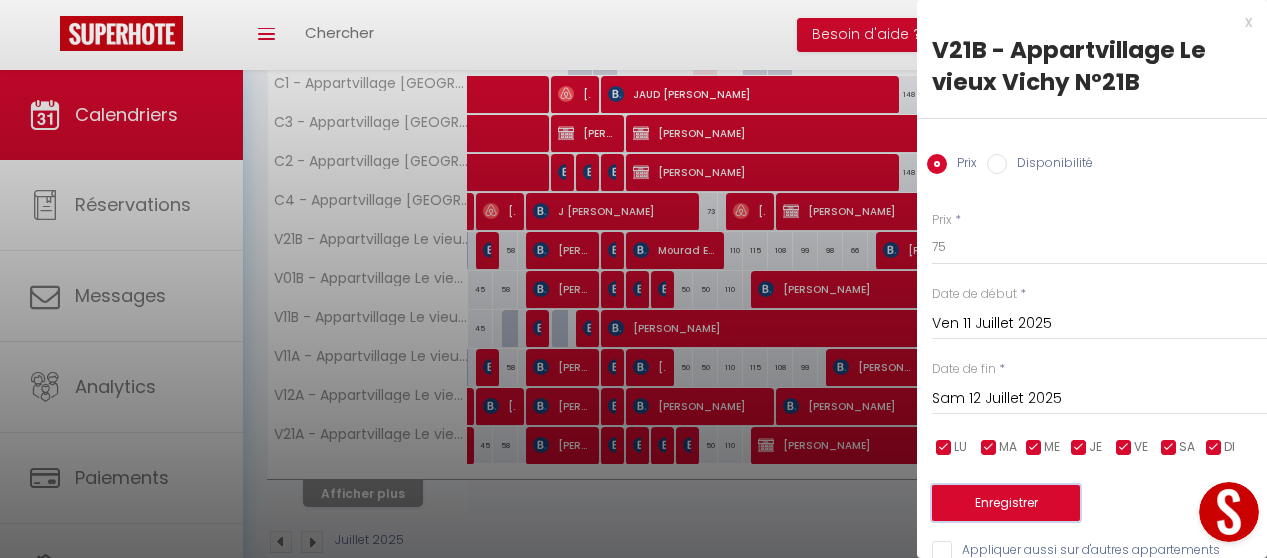 drag, startPoint x: 1023, startPoint y: 508, endPoint x: 975, endPoint y: 517, distance: 48.83646 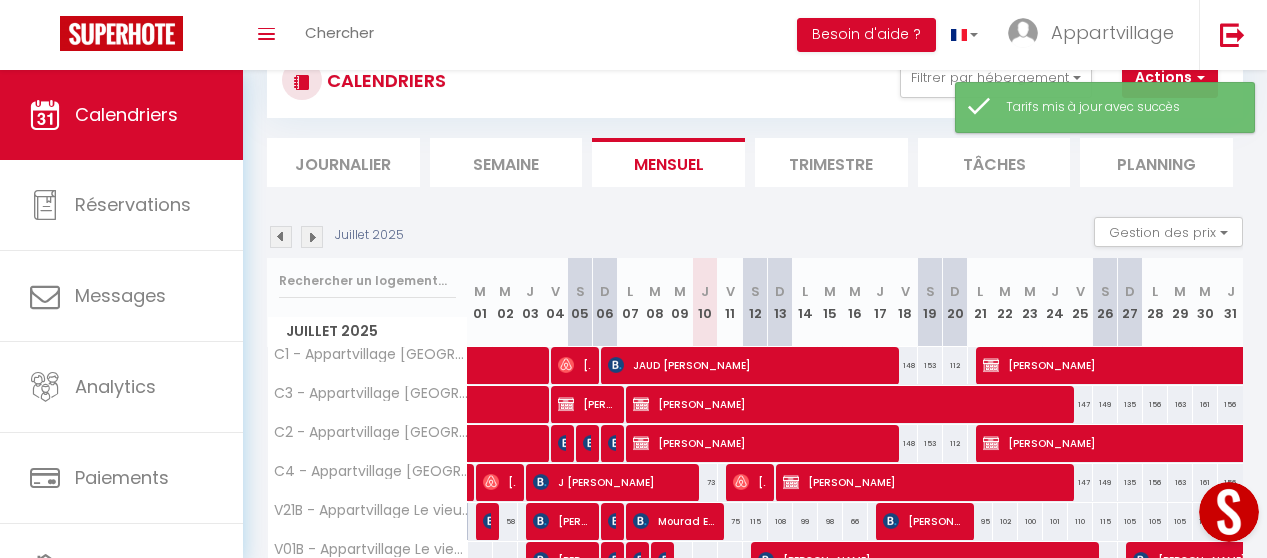 scroll, scrollTop: 341, scrollLeft: 0, axis: vertical 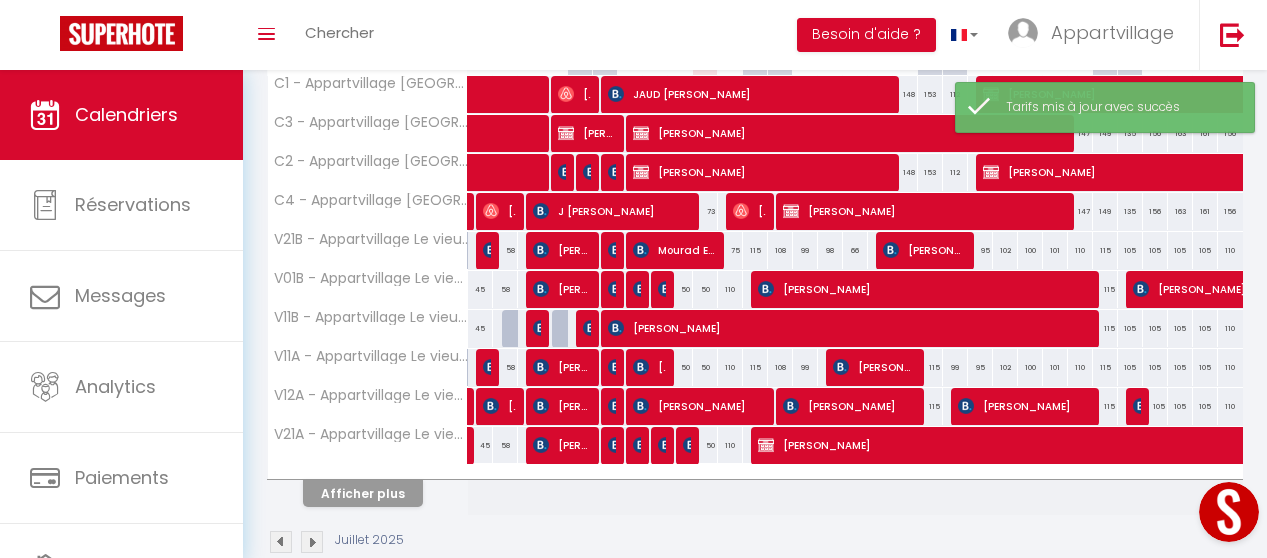 click on "110" at bounding box center [730, 289] 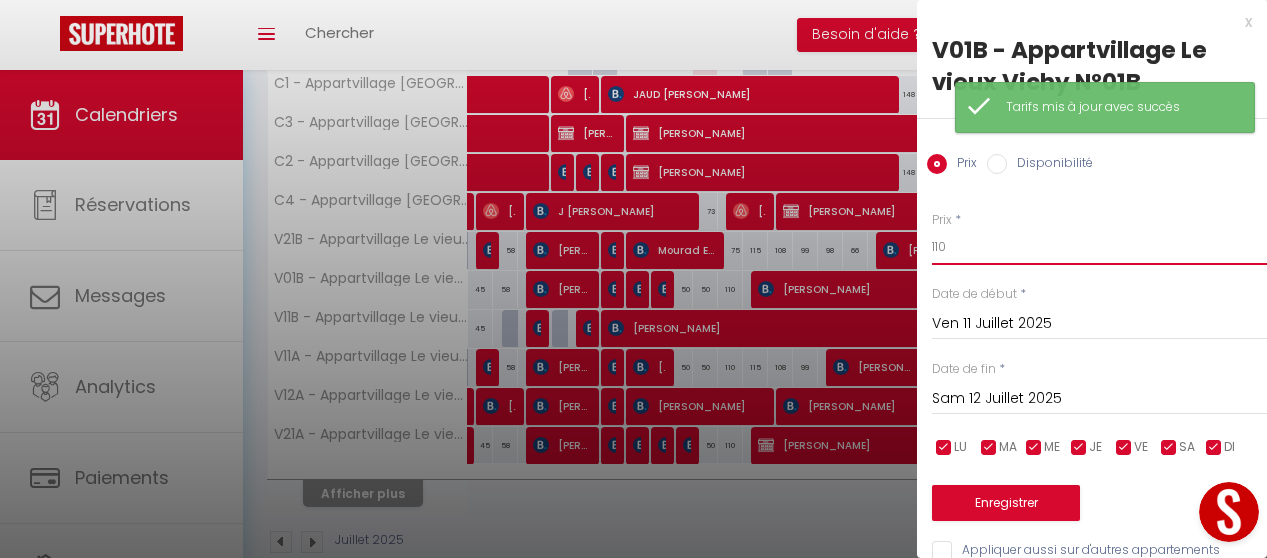 click on "110" at bounding box center (1099, 247) 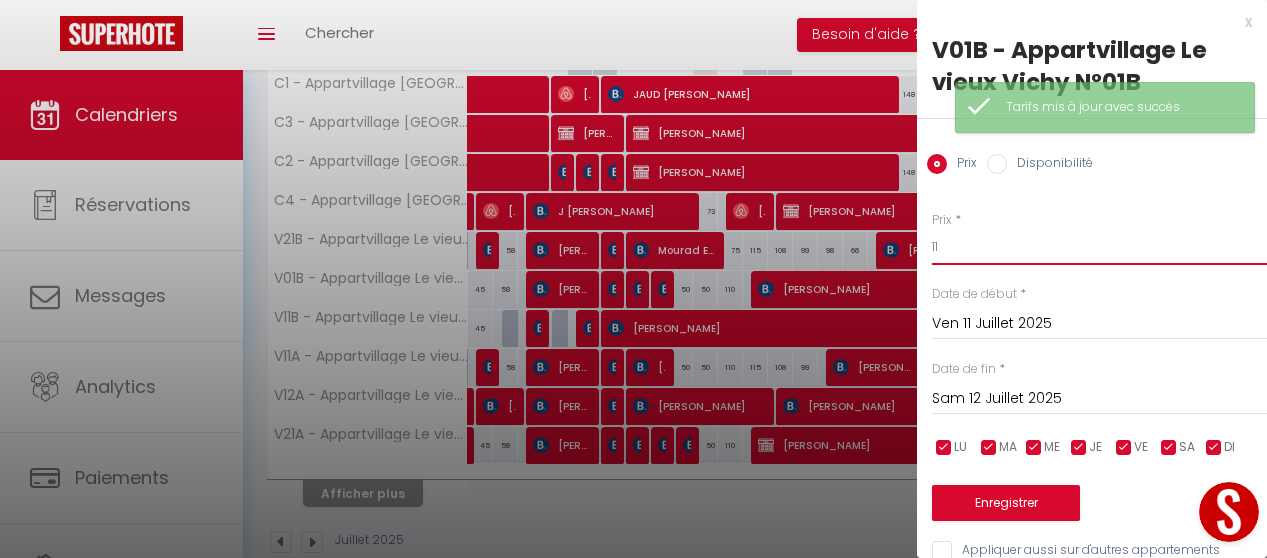 type on "1" 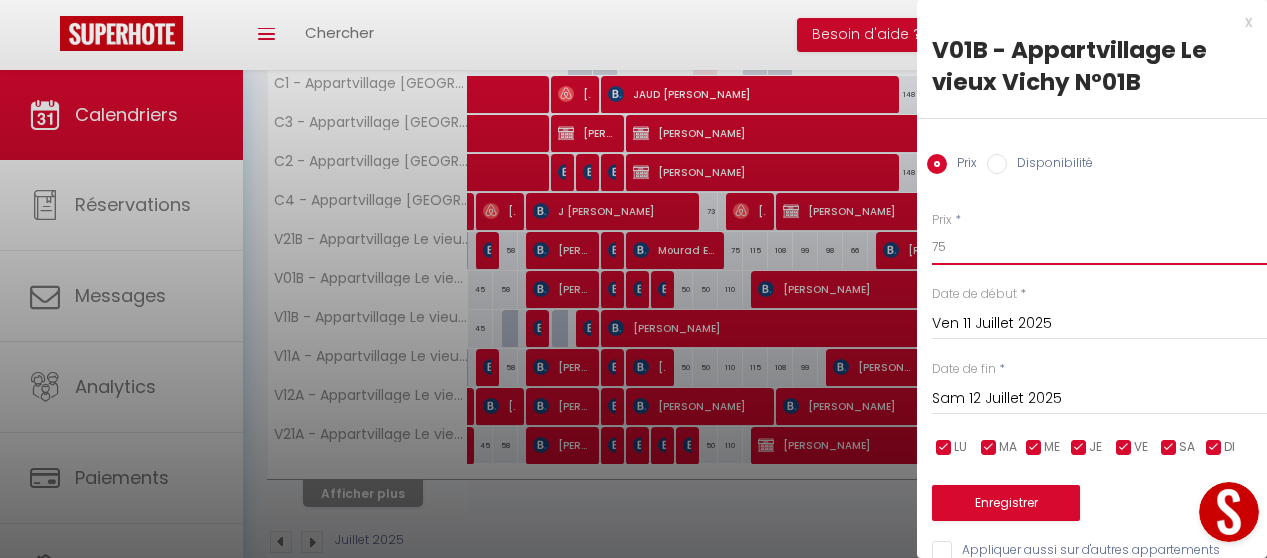 type on "75" 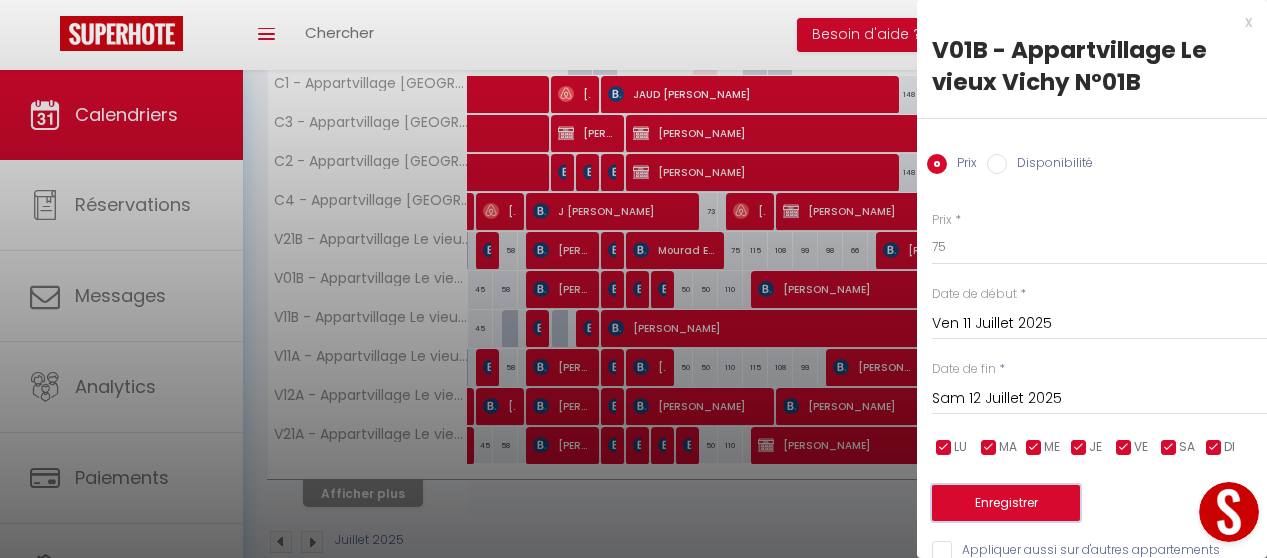 click on "Enregistrer" at bounding box center [1006, 503] 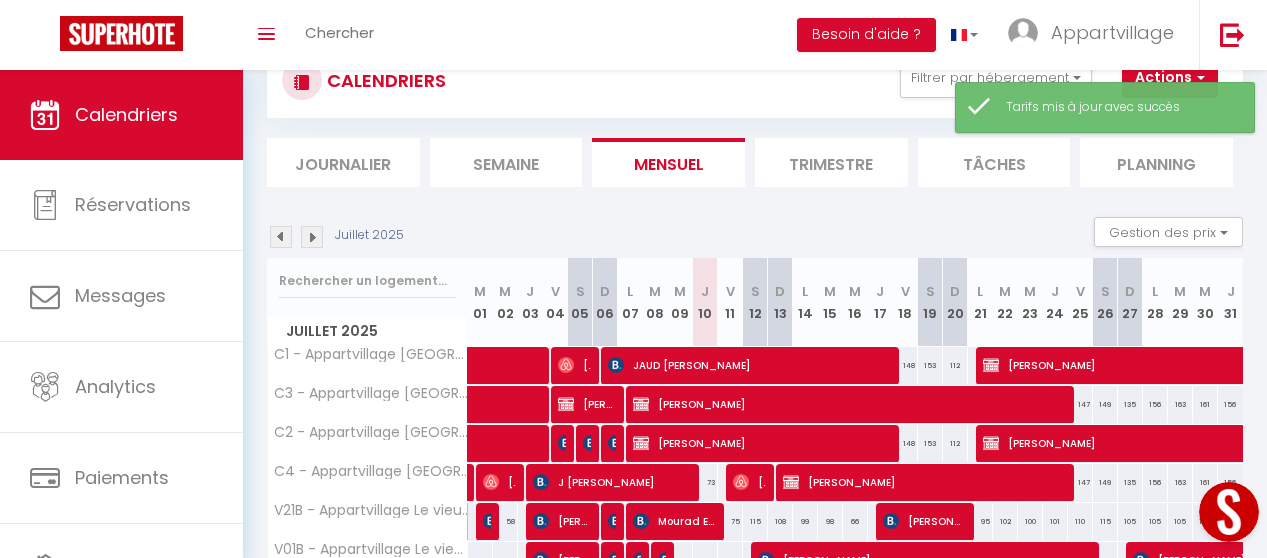 scroll, scrollTop: 341, scrollLeft: 0, axis: vertical 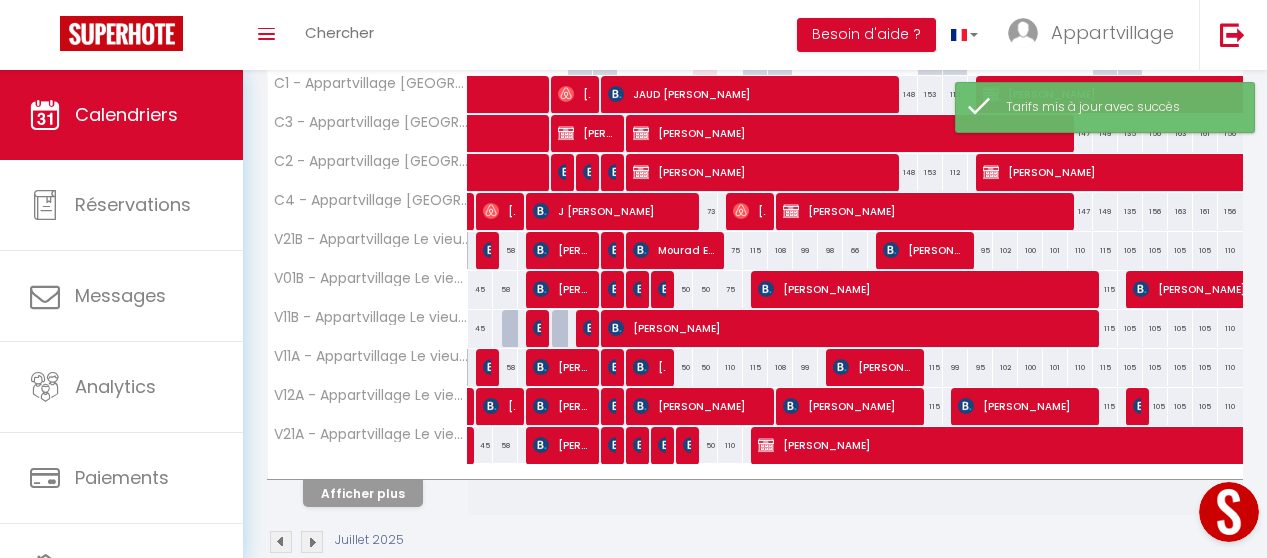 click on "110" at bounding box center (730, 367) 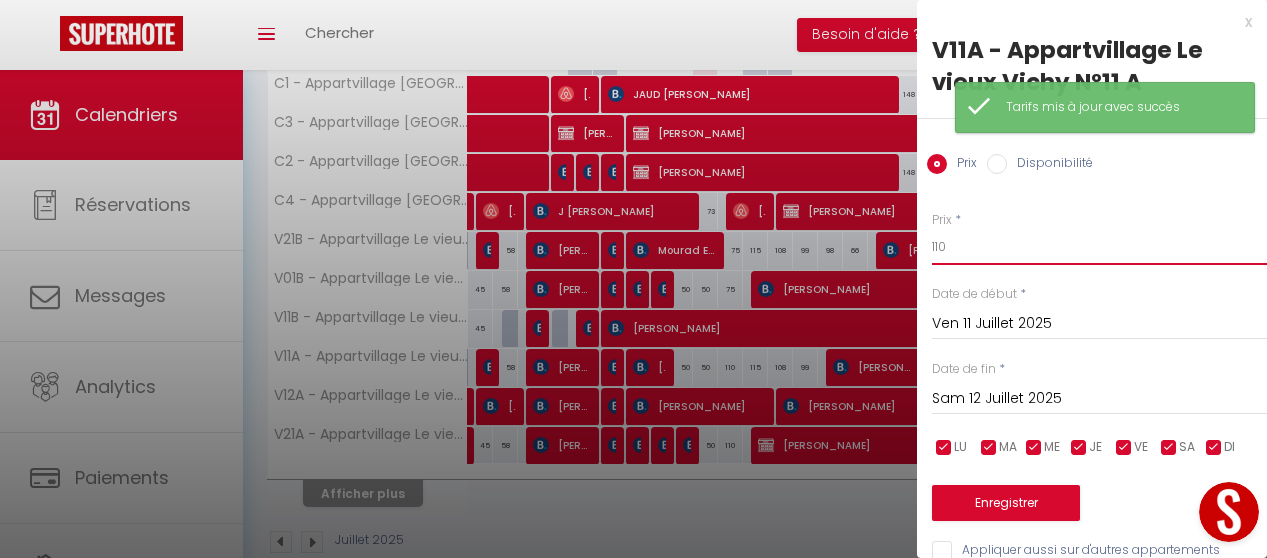 click on "110" at bounding box center (1099, 247) 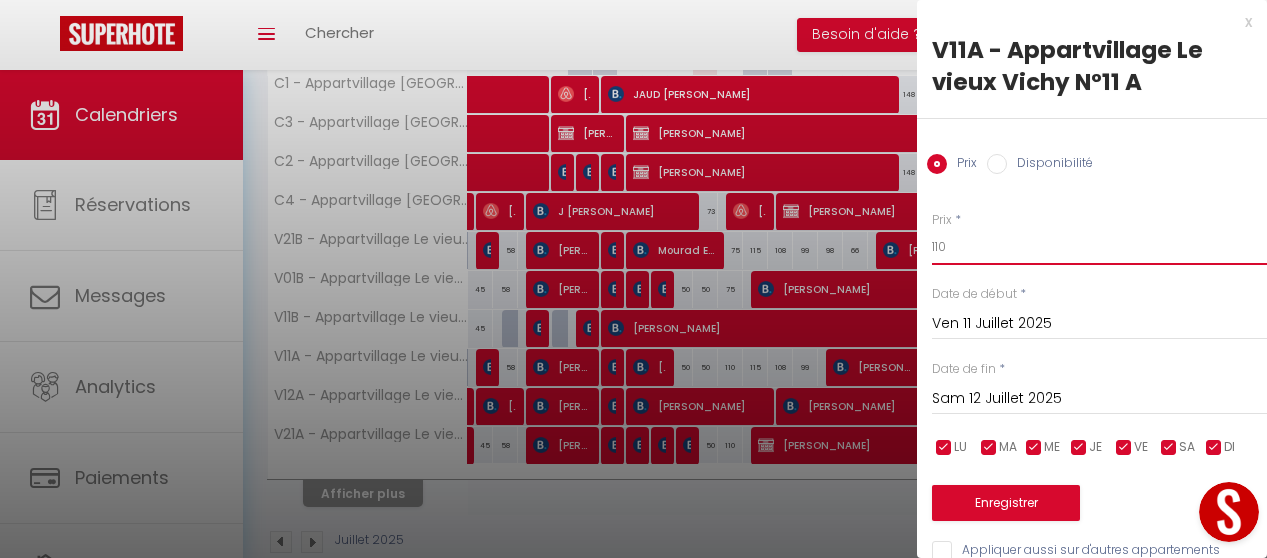click on "110" at bounding box center (1099, 247) 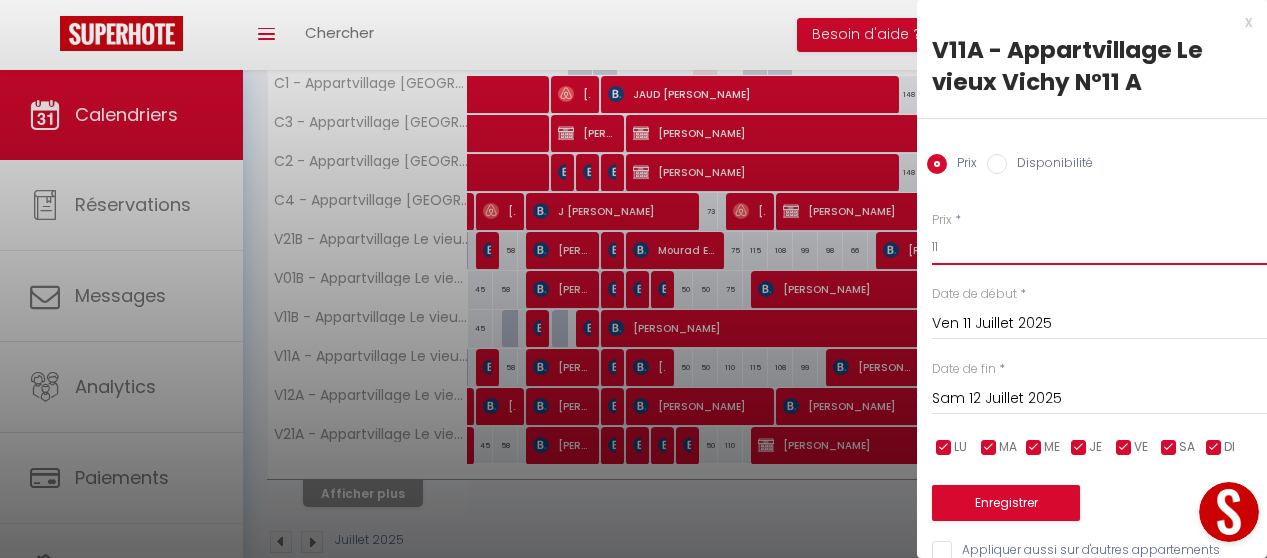 type on "1" 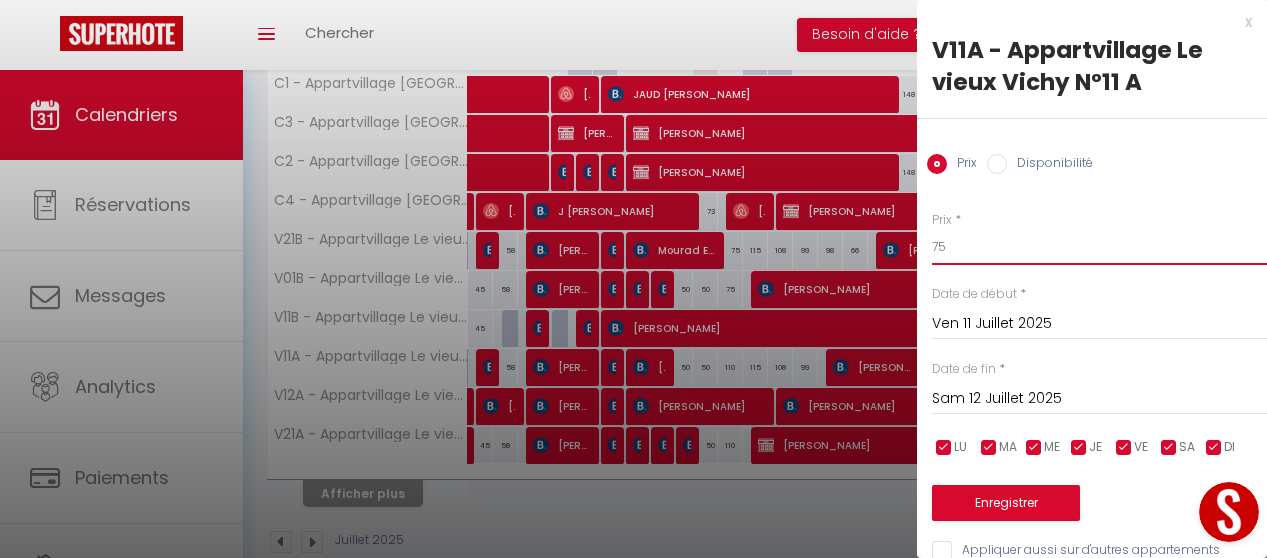 type on "75" 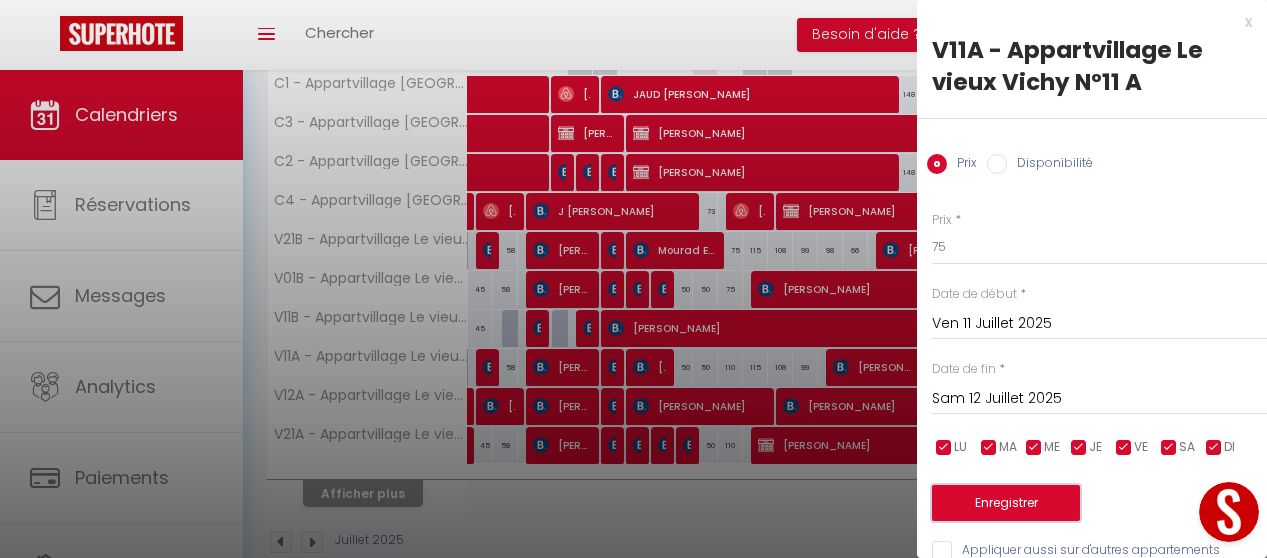 click on "Enregistrer" at bounding box center [1006, 503] 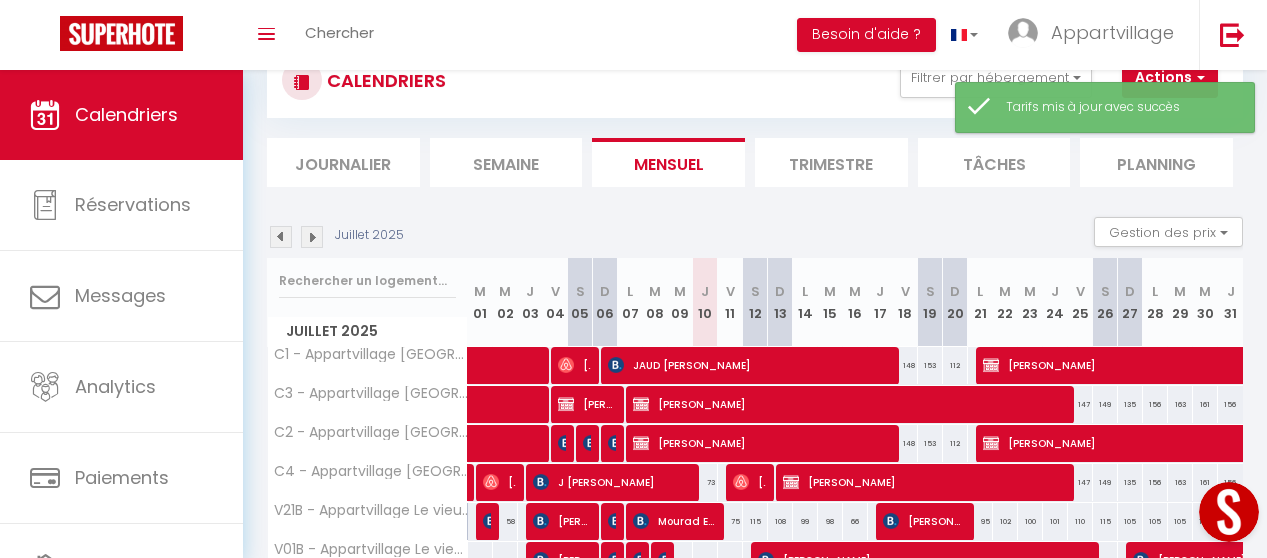scroll, scrollTop: 341, scrollLeft: 0, axis: vertical 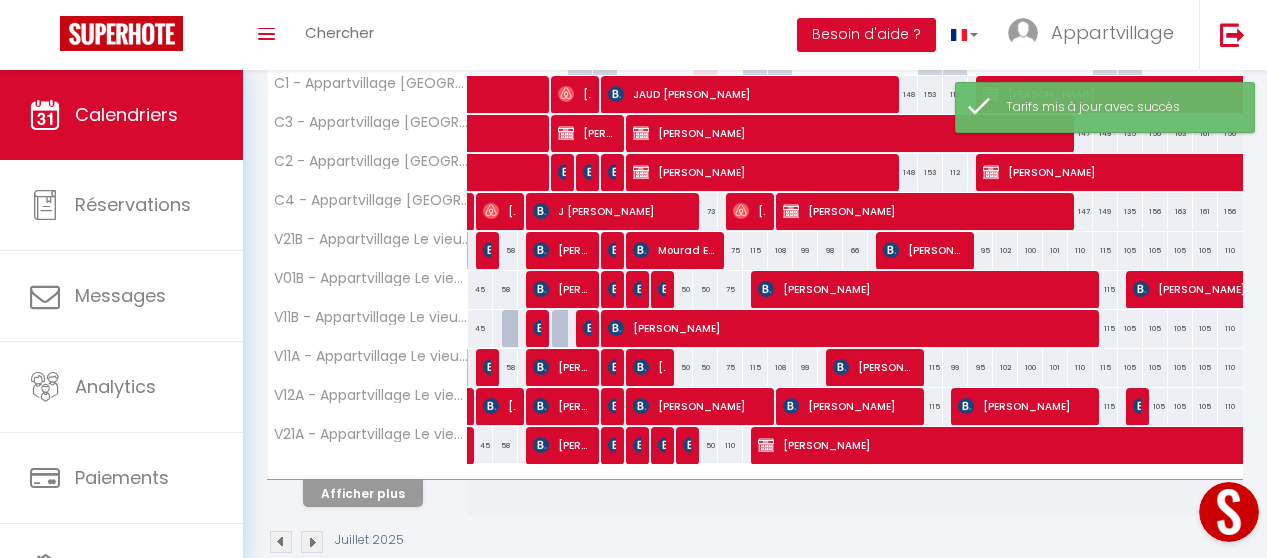 click on "110" at bounding box center [730, 445] 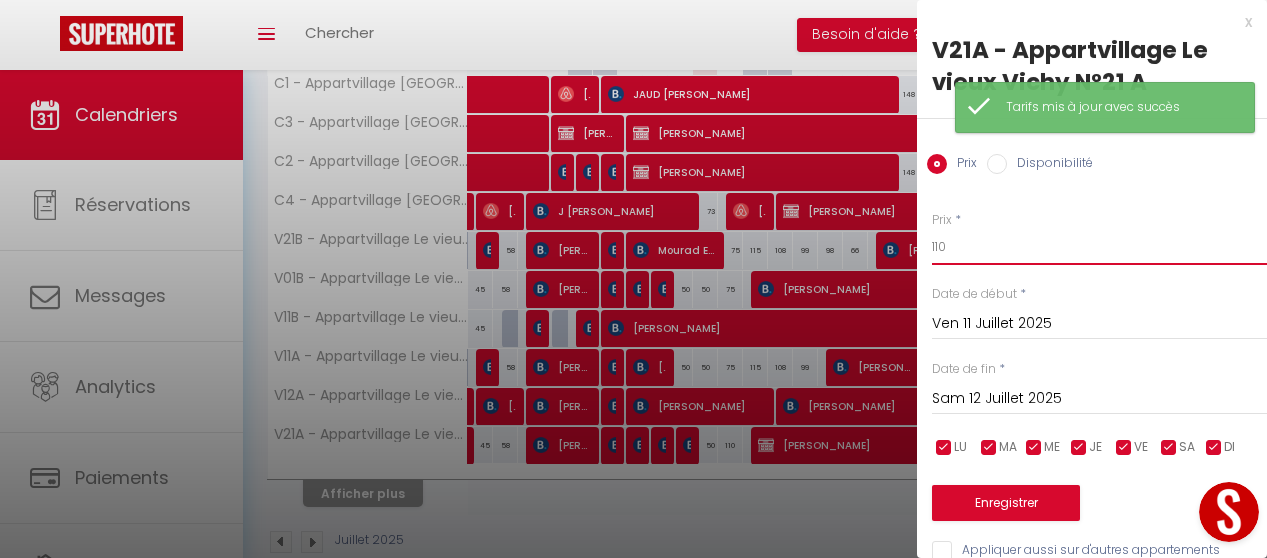 click on "110" at bounding box center (1099, 247) 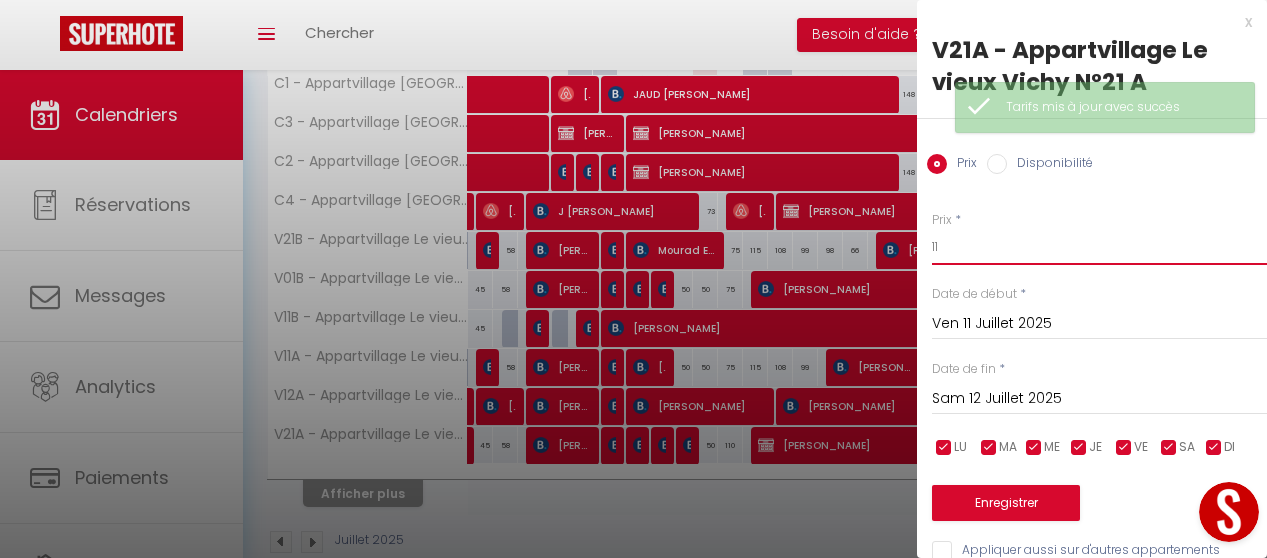 type on "1" 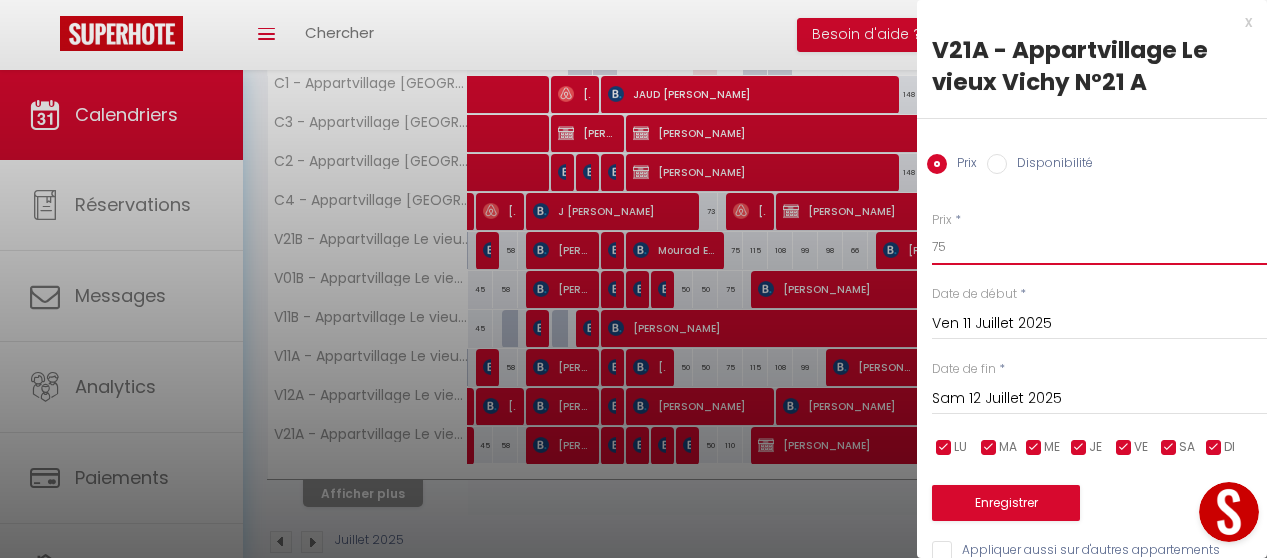 type on "75" 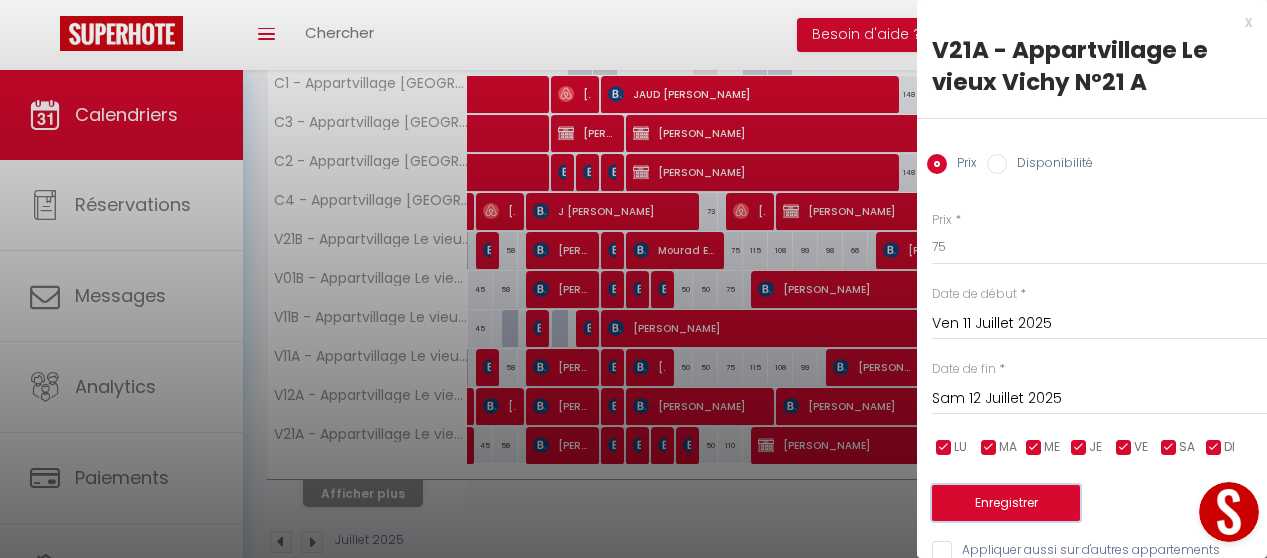 click on "Enregistrer" at bounding box center [1006, 503] 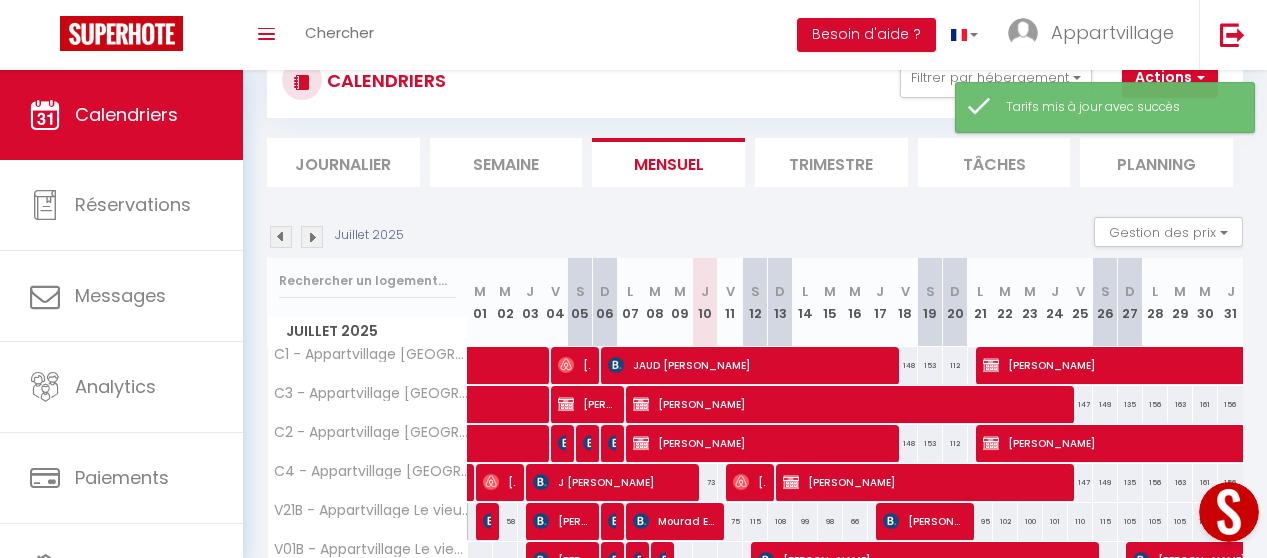 scroll, scrollTop: 341, scrollLeft: 0, axis: vertical 